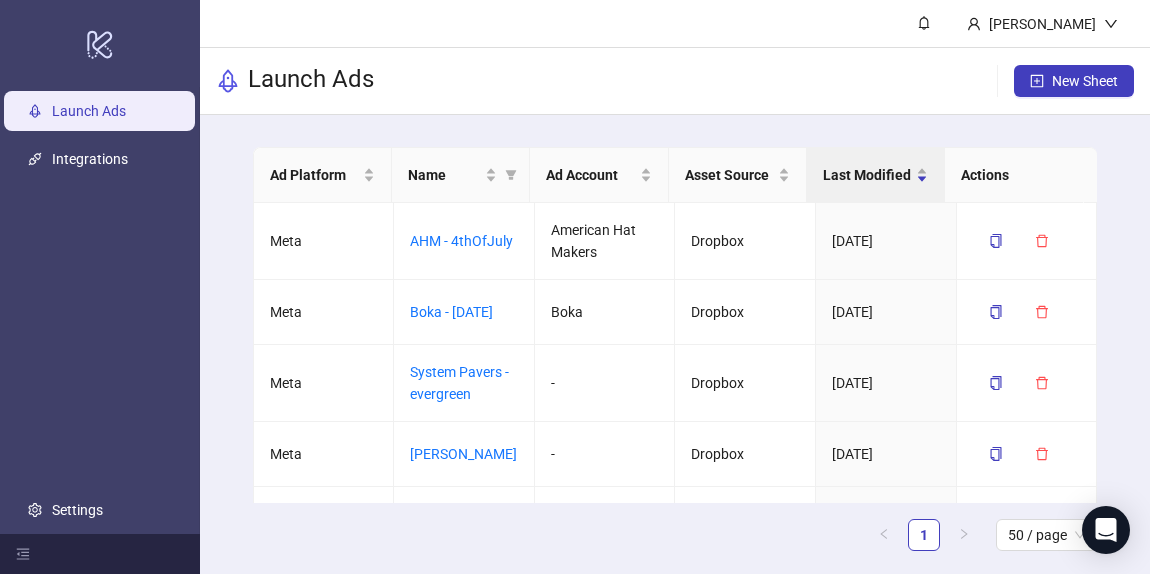 scroll, scrollTop: 0, scrollLeft: 0, axis: both 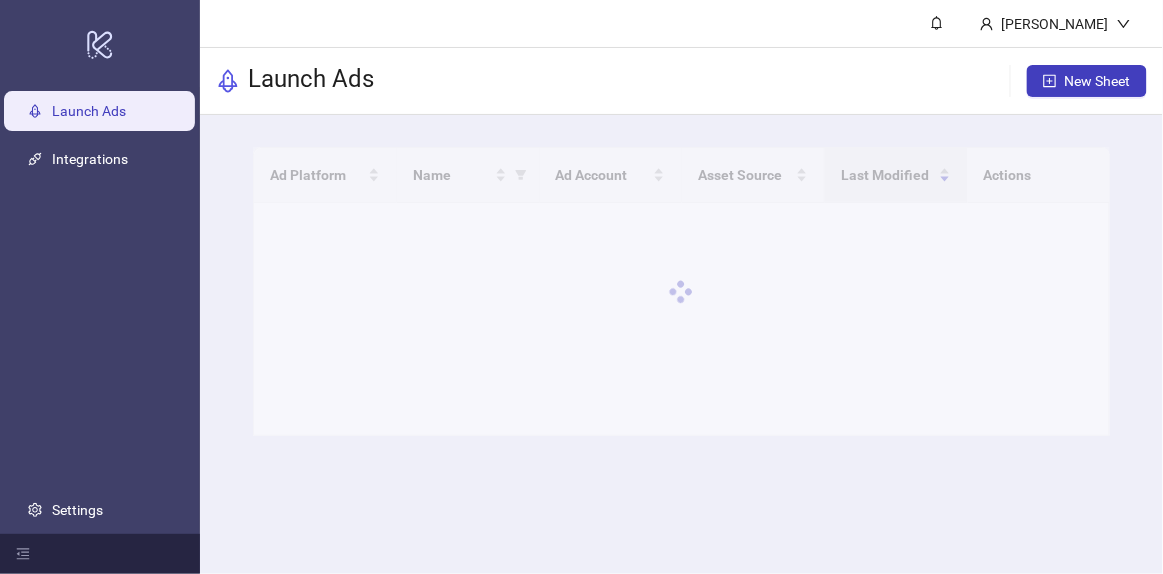 click on "Launch Ads" at bounding box center [89, 111] 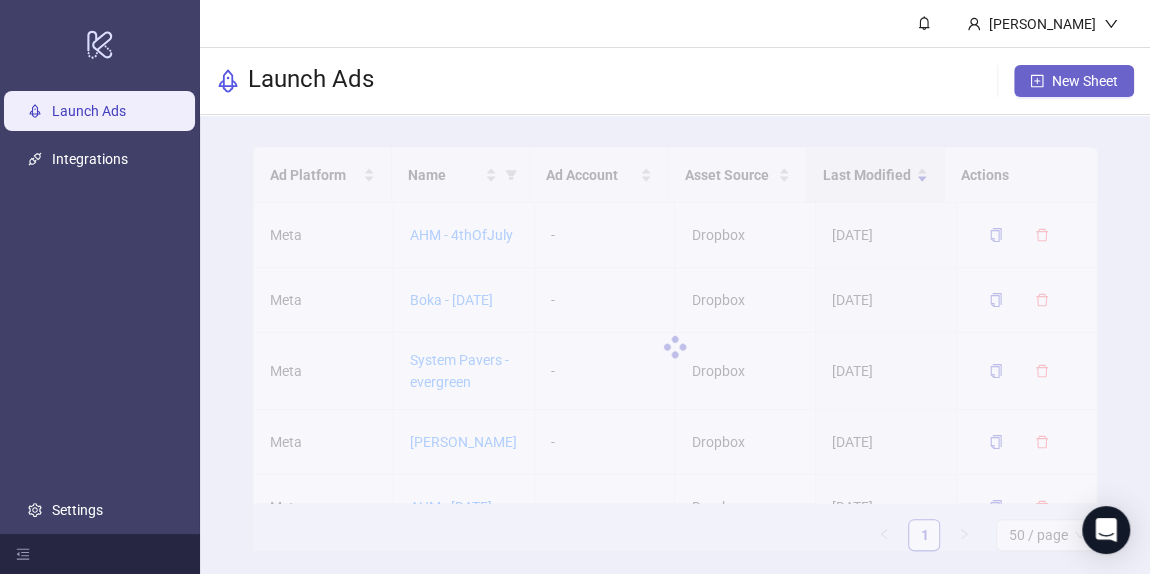 click on "New Sheet" at bounding box center [1085, 81] 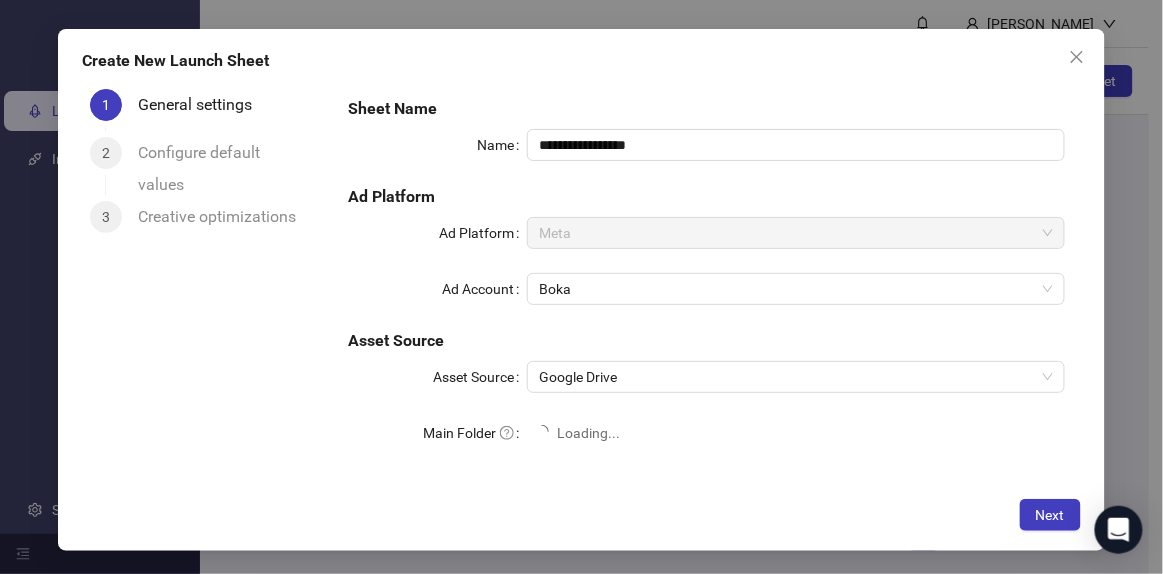 type on "**********" 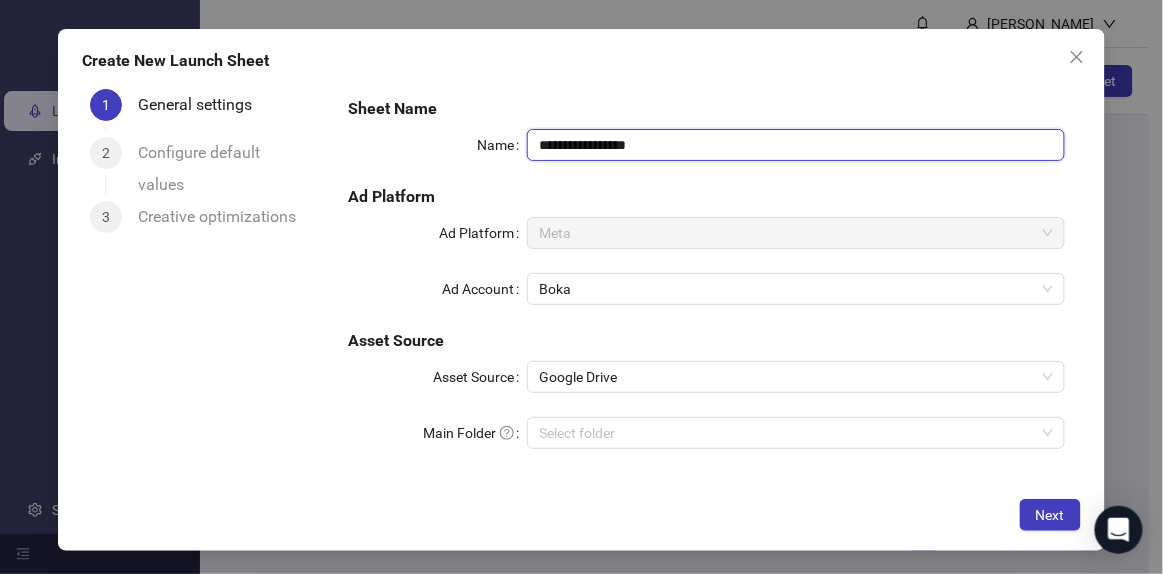 click on "**********" at bounding box center [796, 145] 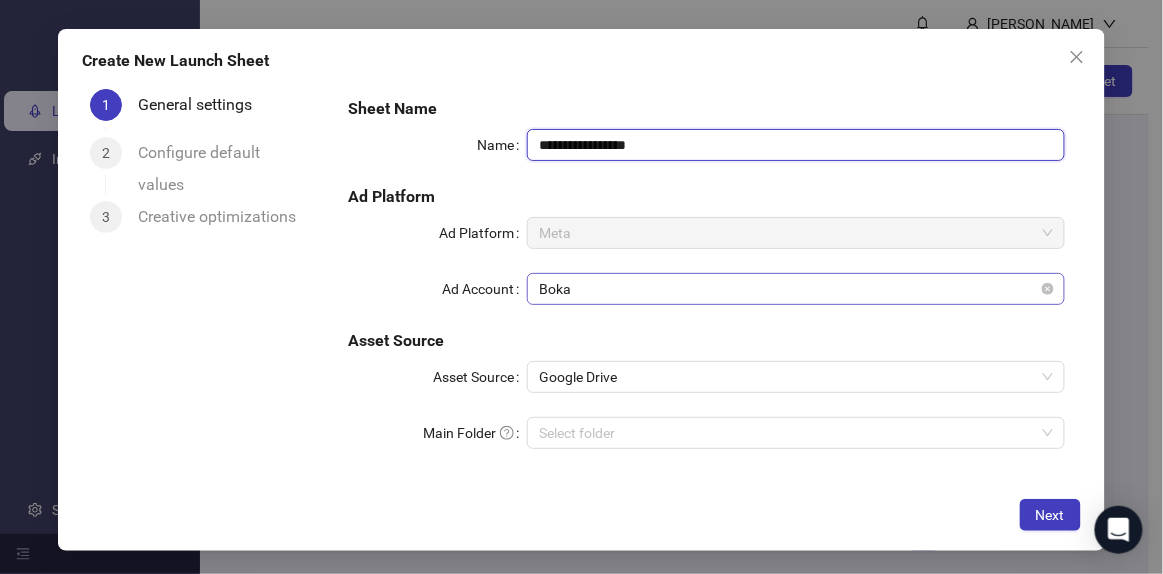 click on "Boka" at bounding box center (796, 289) 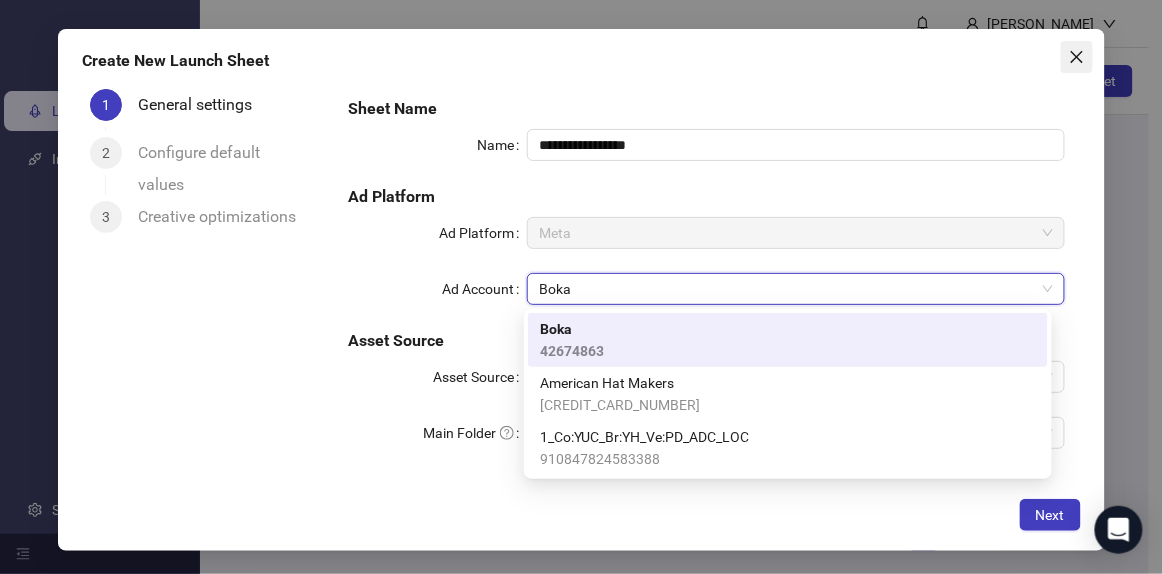 click 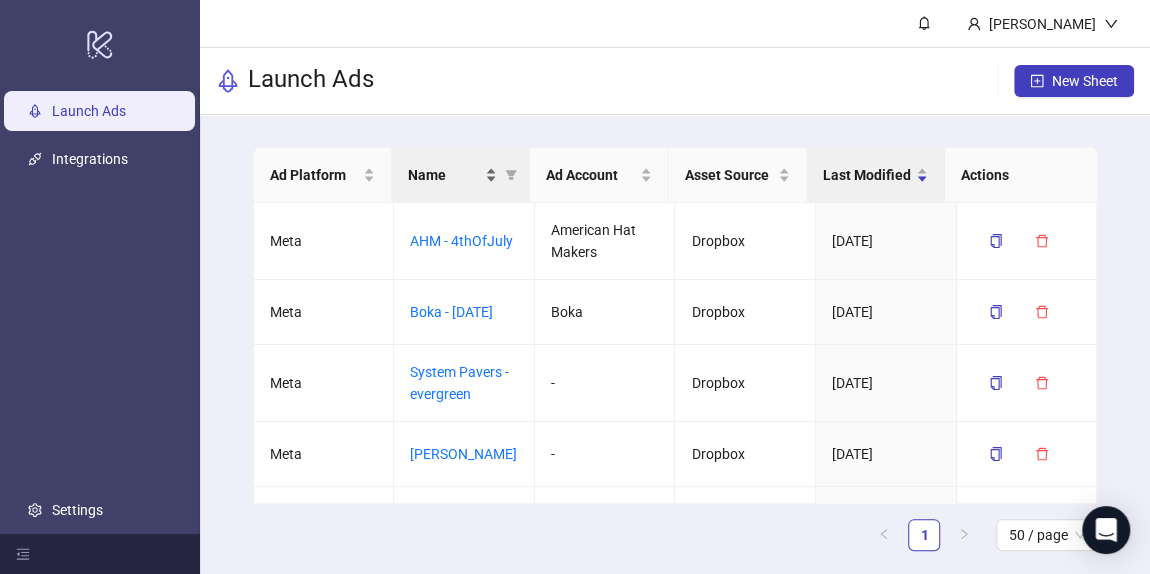 click on "Name" at bounding box center [444, 175] 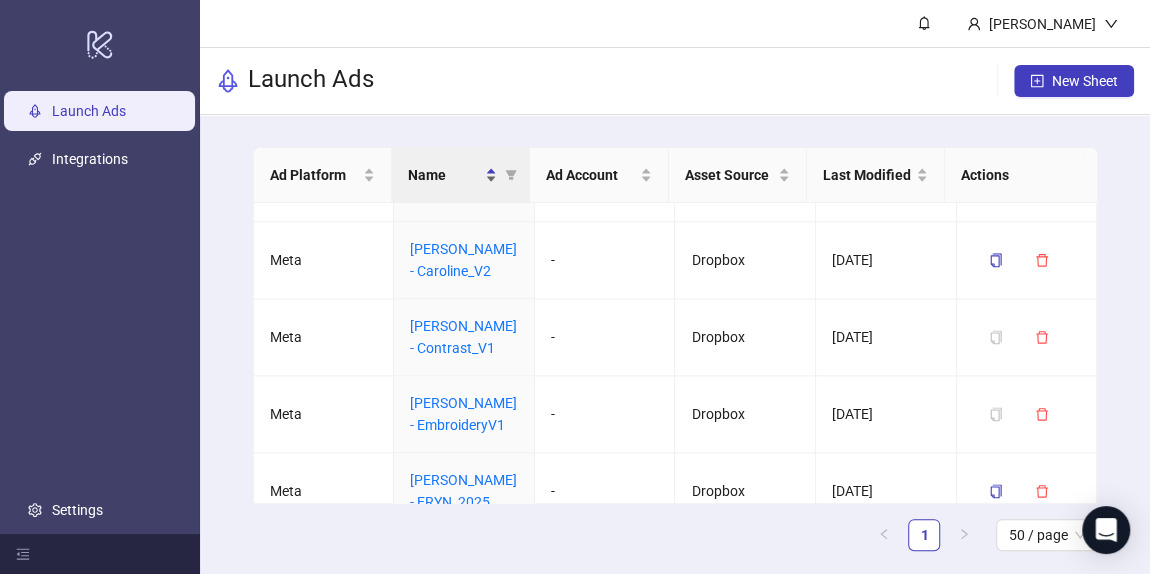 click on "Name" at bounding box center (444, 175) 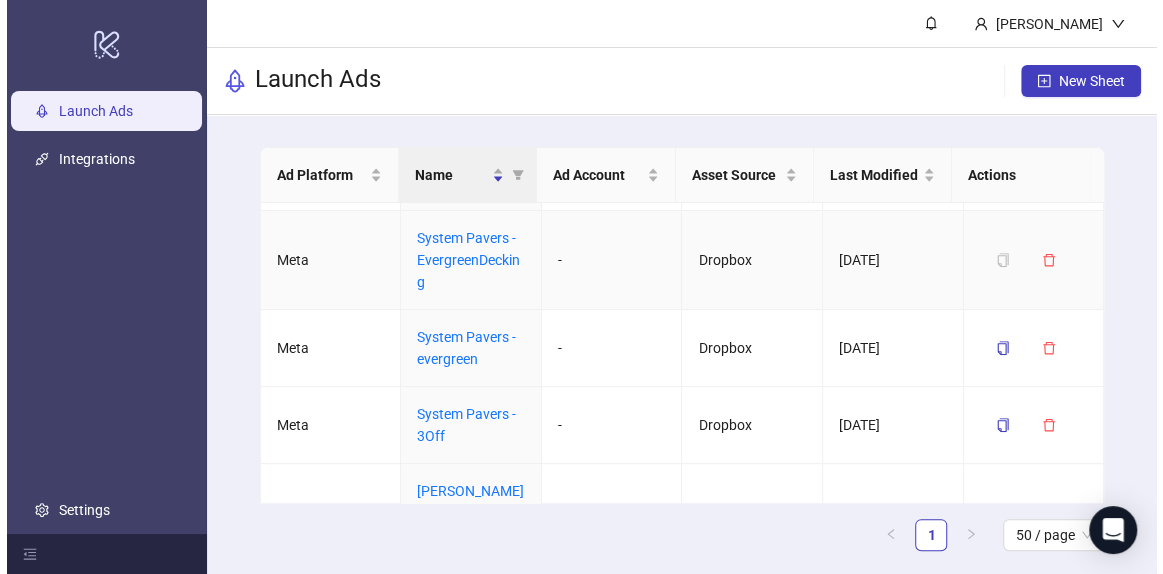 scroll, scrollTop: 545, scrollLeft: 0, axis: vertical 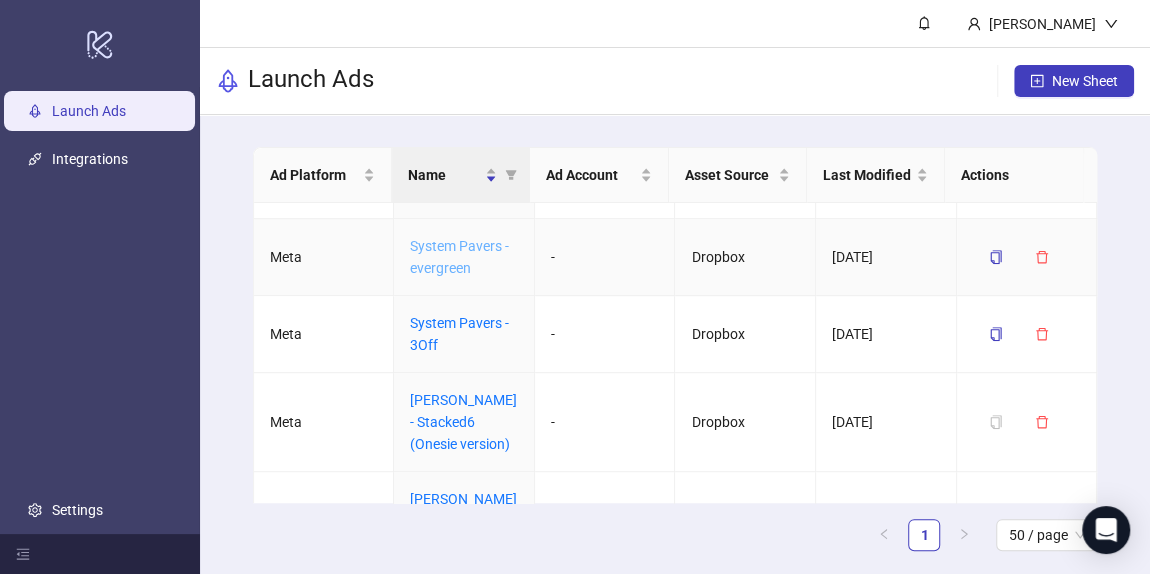 click on "System Pavers - evergreen" at bounding box center (459, 257) 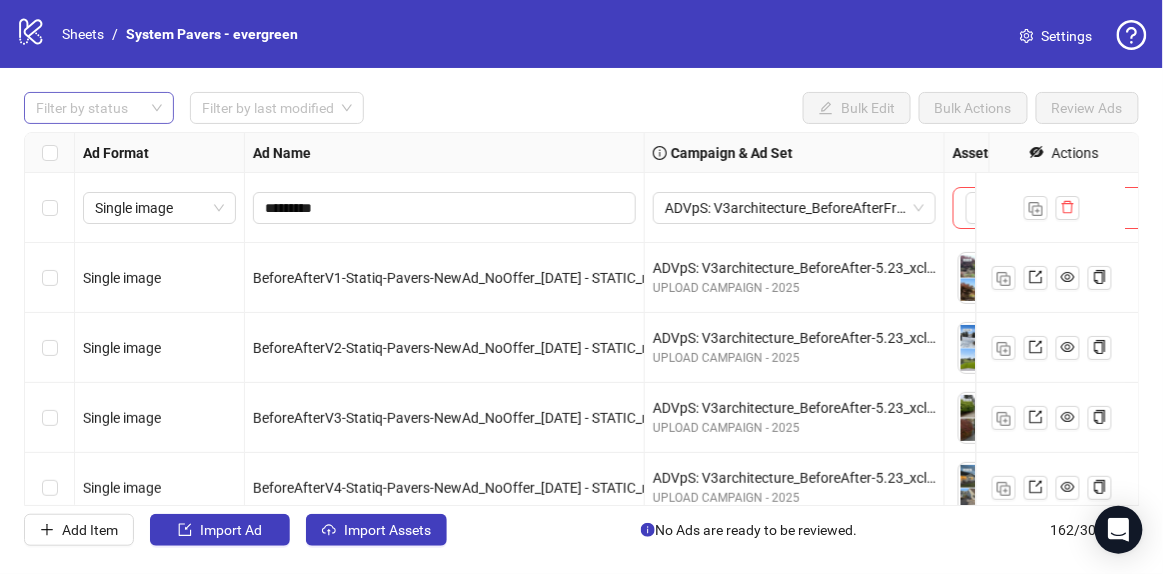 click at bounding box center (88, 108) 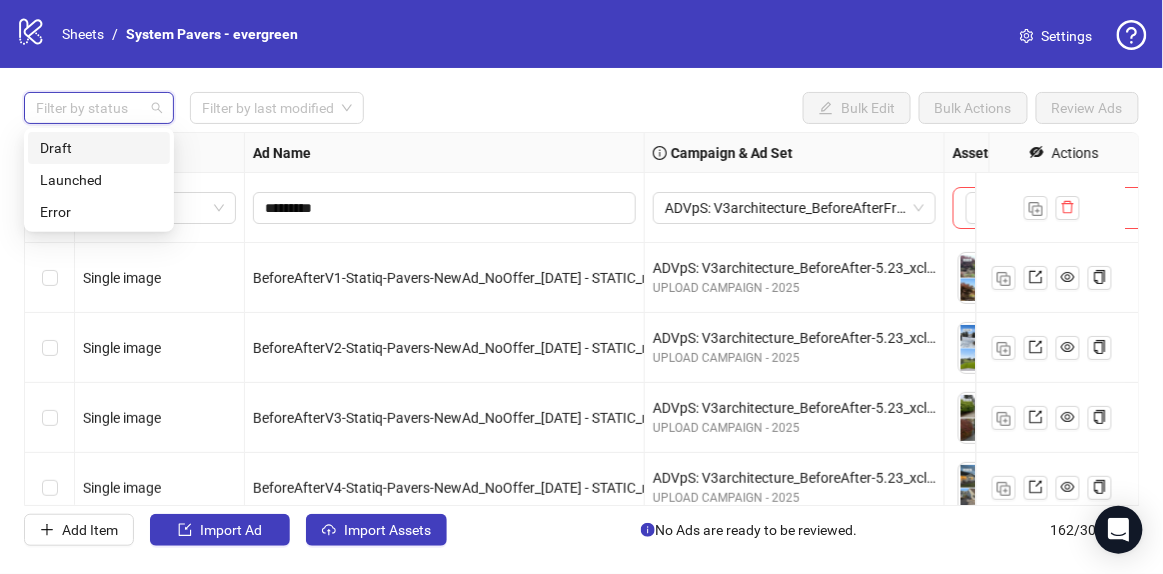 click on "Draft" at bounding box center [99, 148] 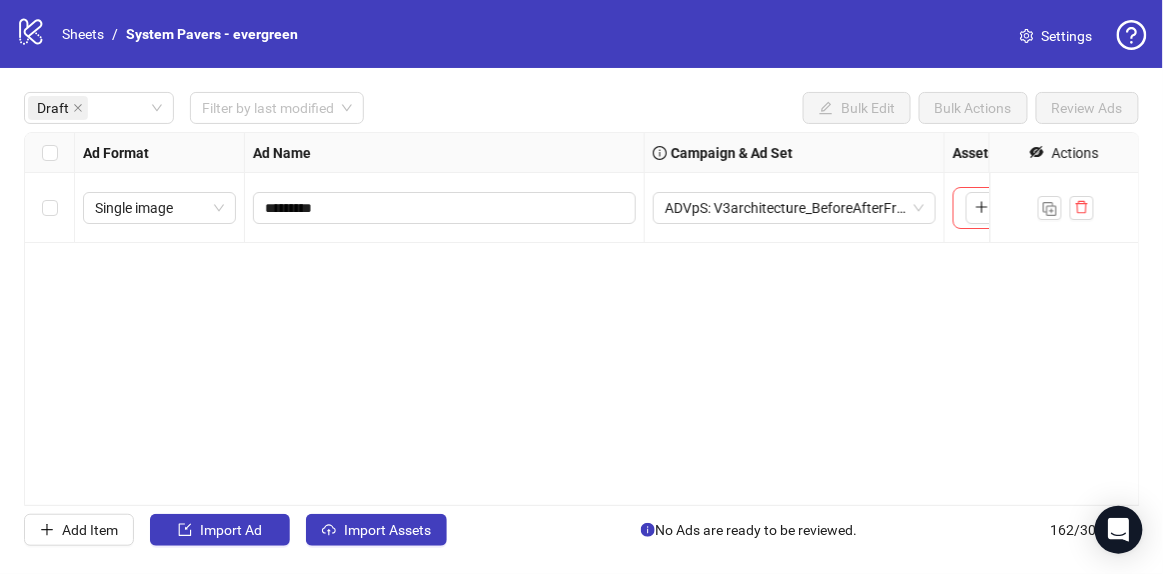 click on "Settings" at bounding box center [1067, 36] 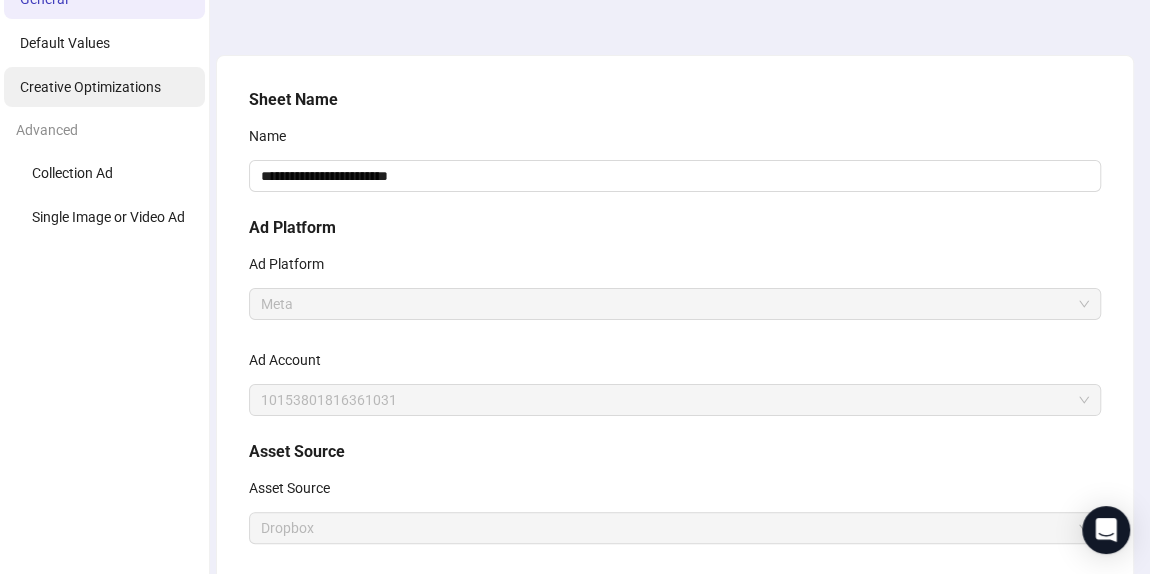 scroll, scrollTop: 0, scrollLeft: 0, axis: both 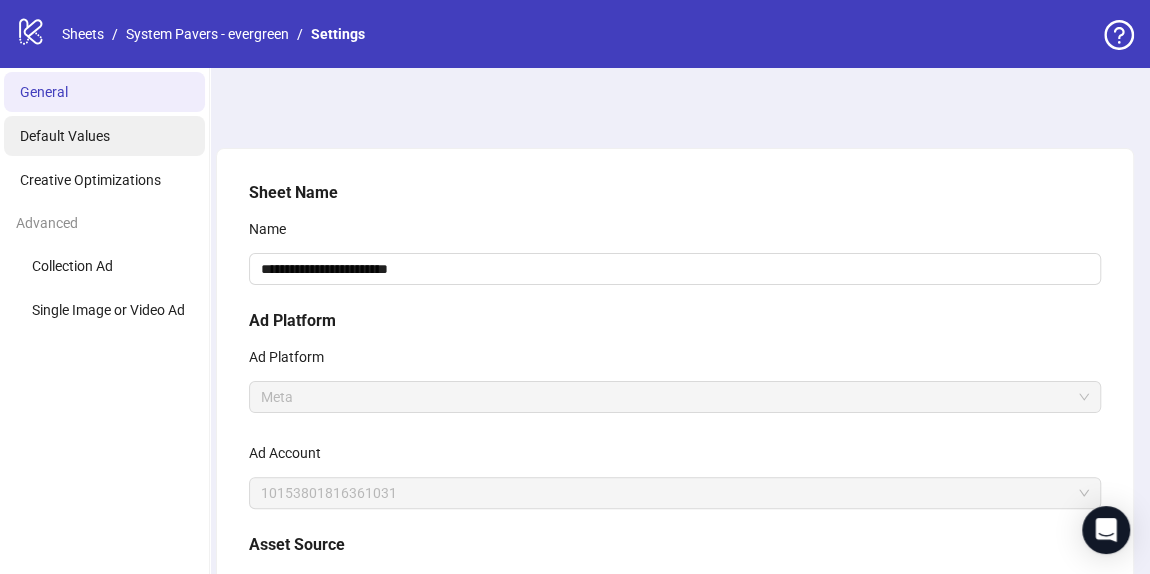 click on "Default Values" at bounding box center [104, 136] 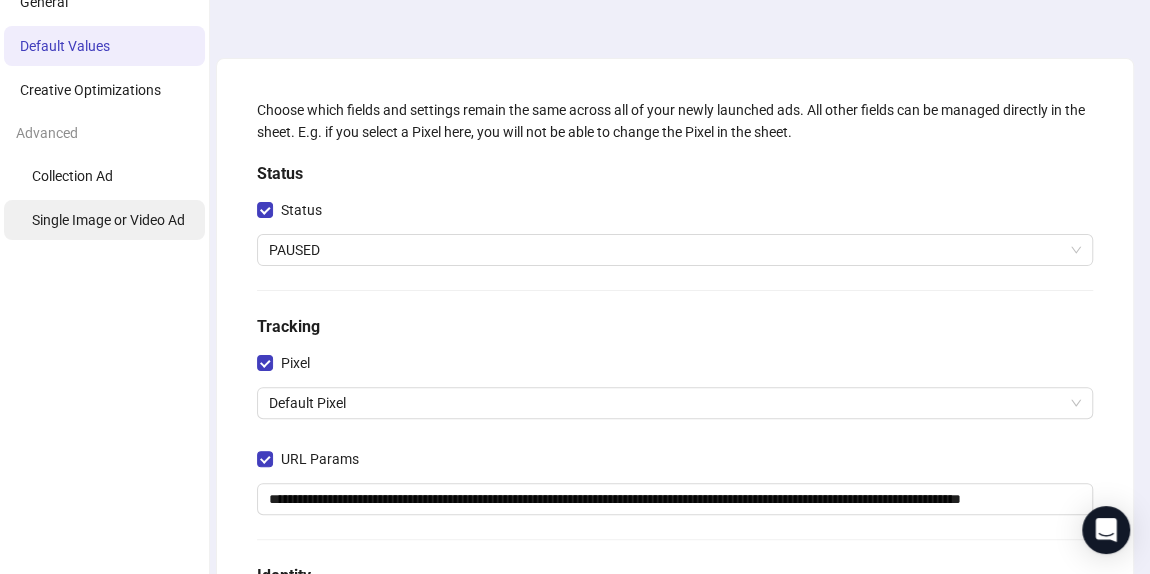 scroll, scrollTop: 0, scrollLeft: 0, axis: both 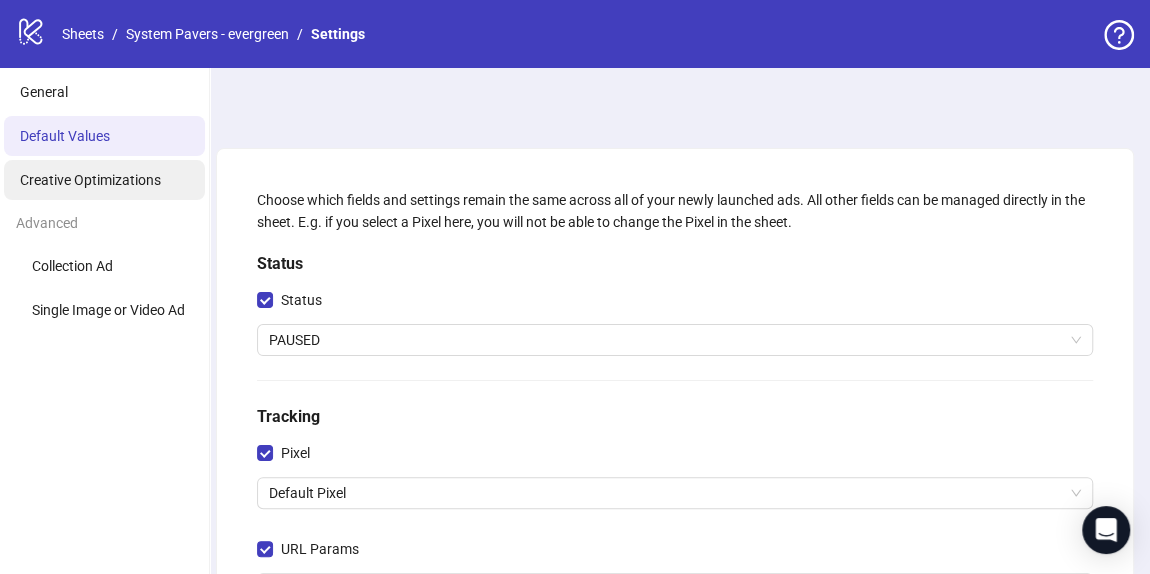 click on "Creative Optimizations" at bounding box center (104, 180) 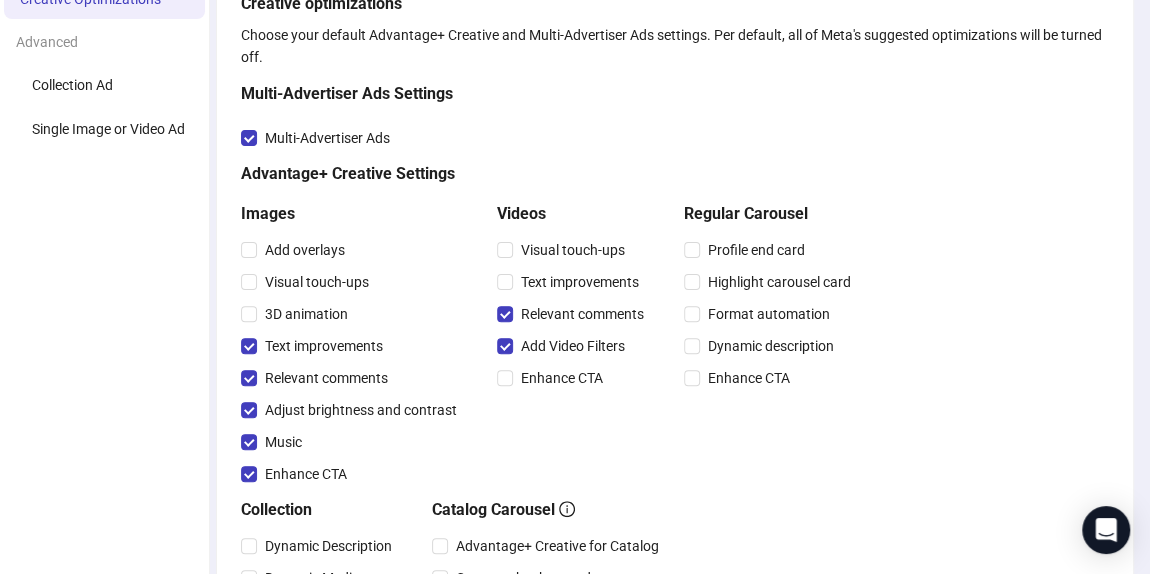 scroll, scrollTop: 272, scrollLeft: 0, axis: vertical 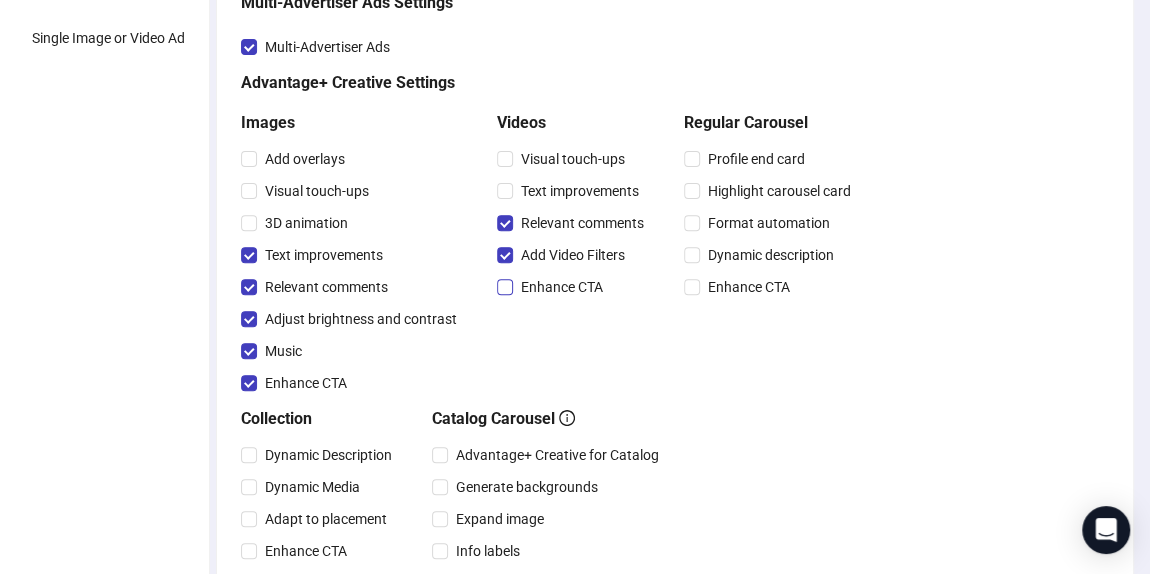 click on "Enhance CTA" at bounding box center (562, 287) 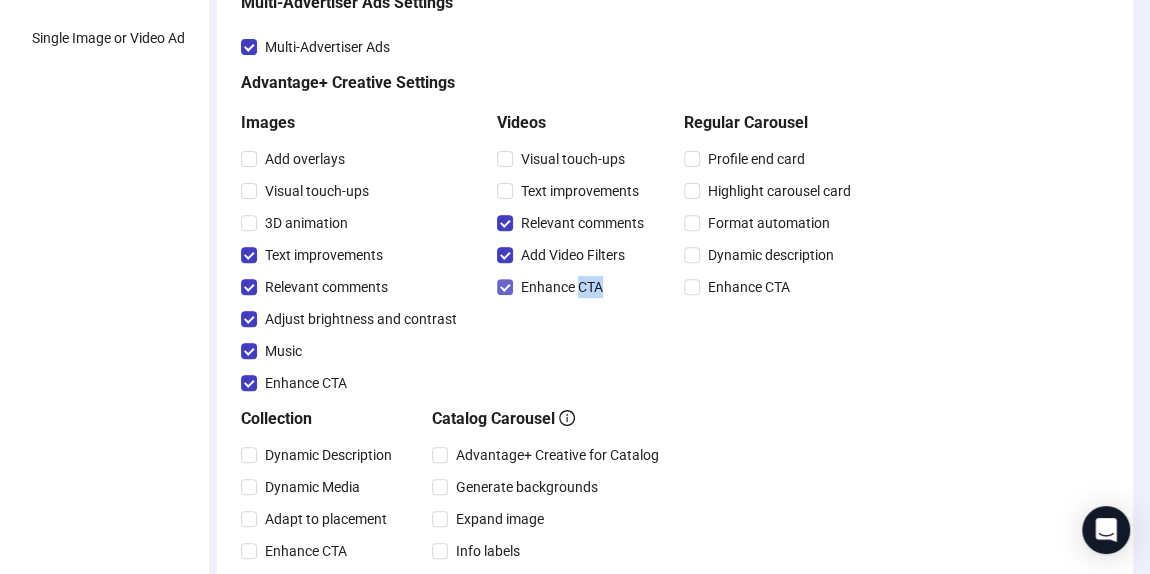 click on "Enhance CTA" at bounding box center [562, 287] 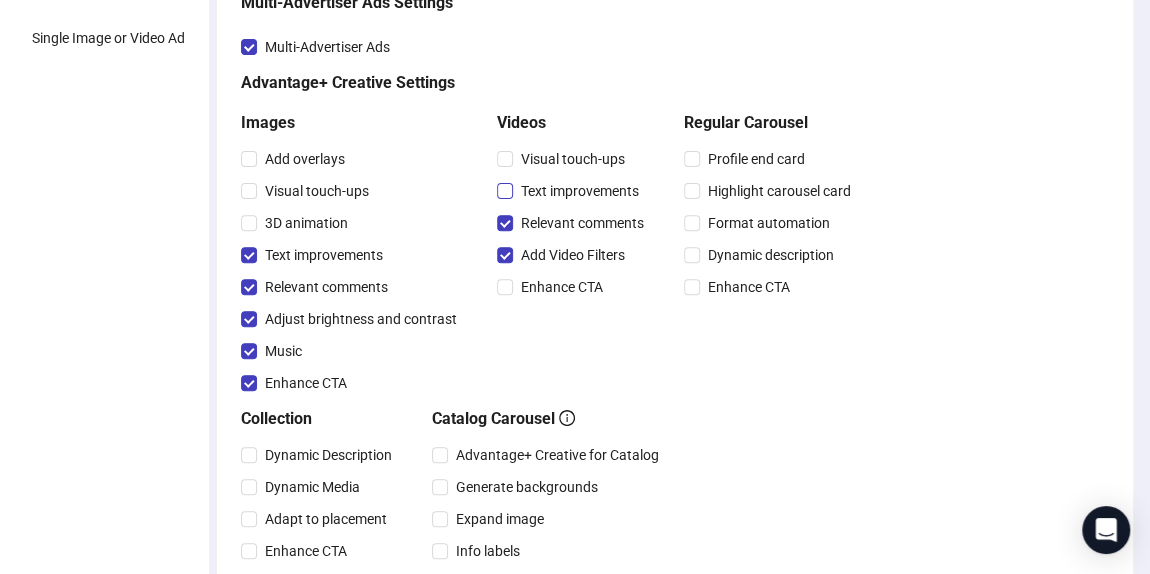 click on "Text improvements" at bounding box center (580, 191) 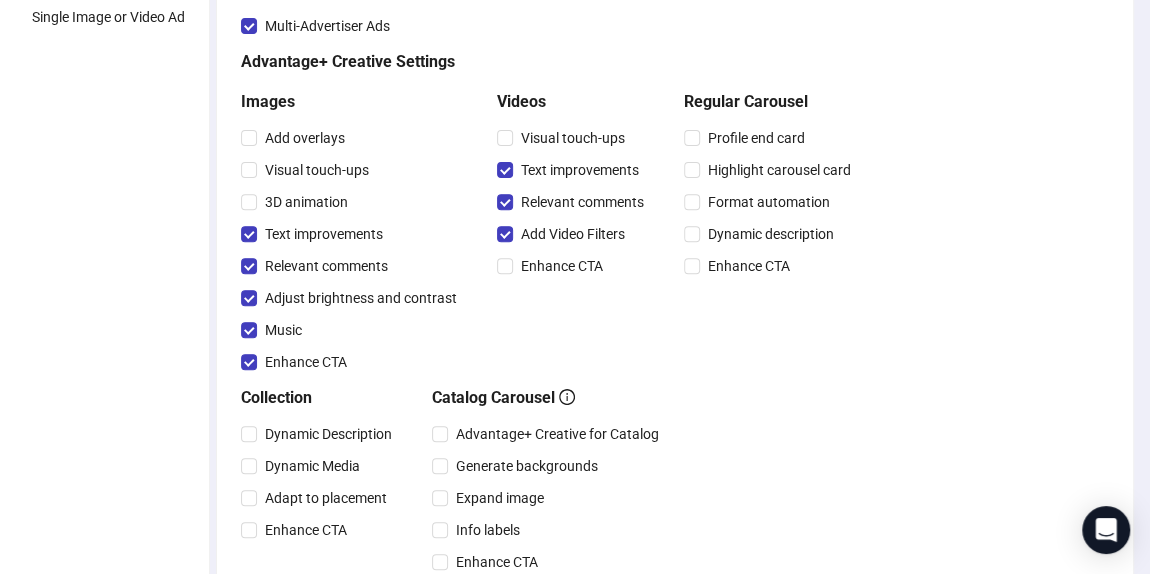 scroll, scrollTop: 363, scrollLeft: 0, axis: vertical 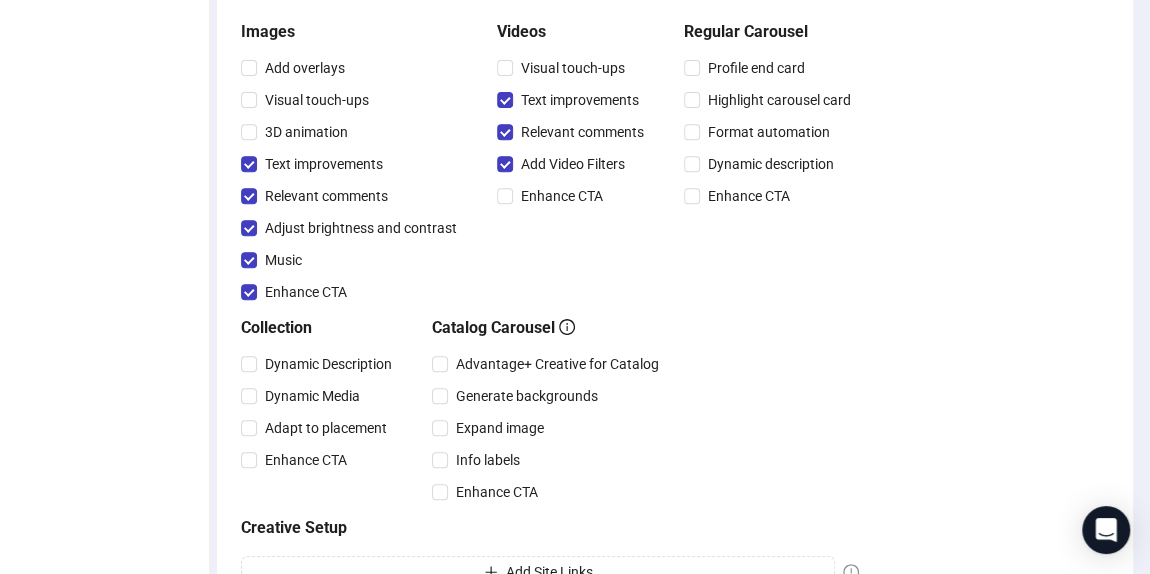 click on "Visual touch-ups Text improvements Relevant comments Add Video Filters Enhance CTA" at bounding box center (574, 132) 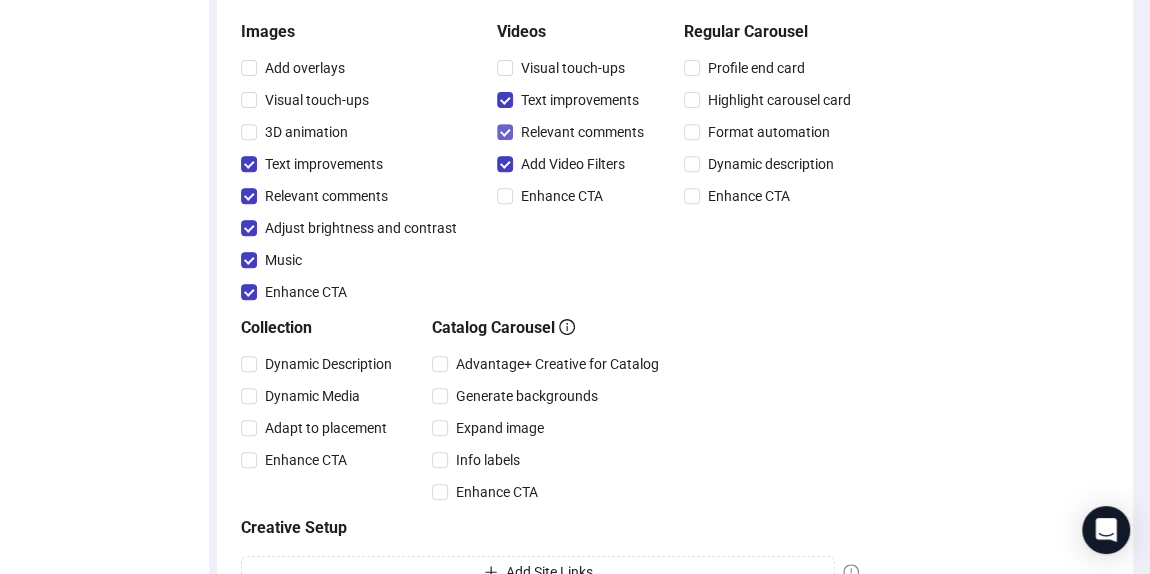 drag, startPoint x: 578, startPoint y: 98, endPoint x: 599, endPoint y: 120, distance: 30.413813 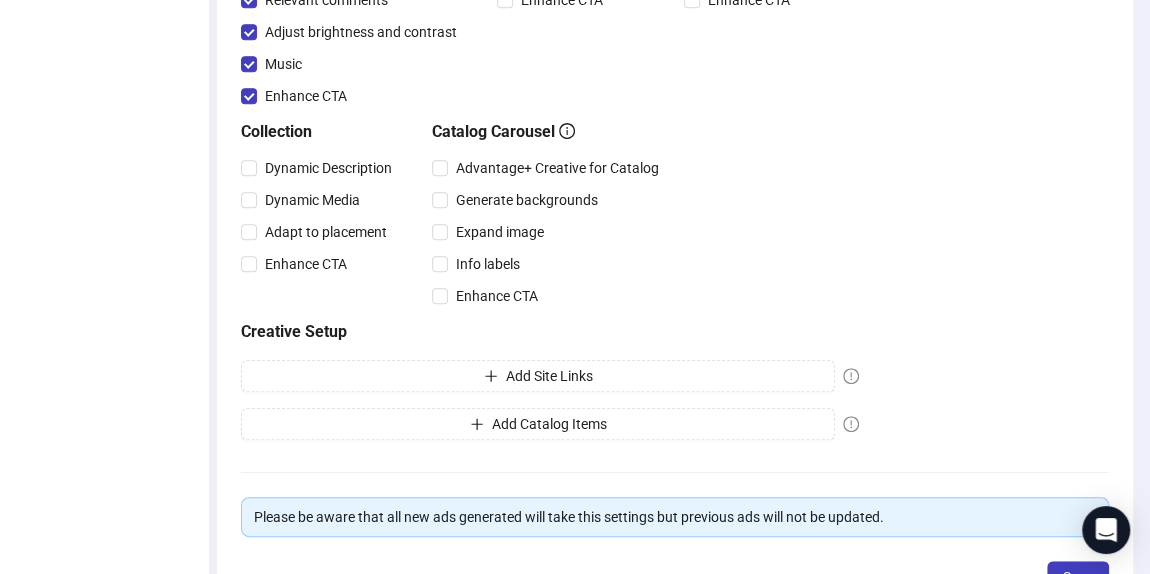 scroll, scrollTop: 704, scrollLeft: 0, axis: vertical 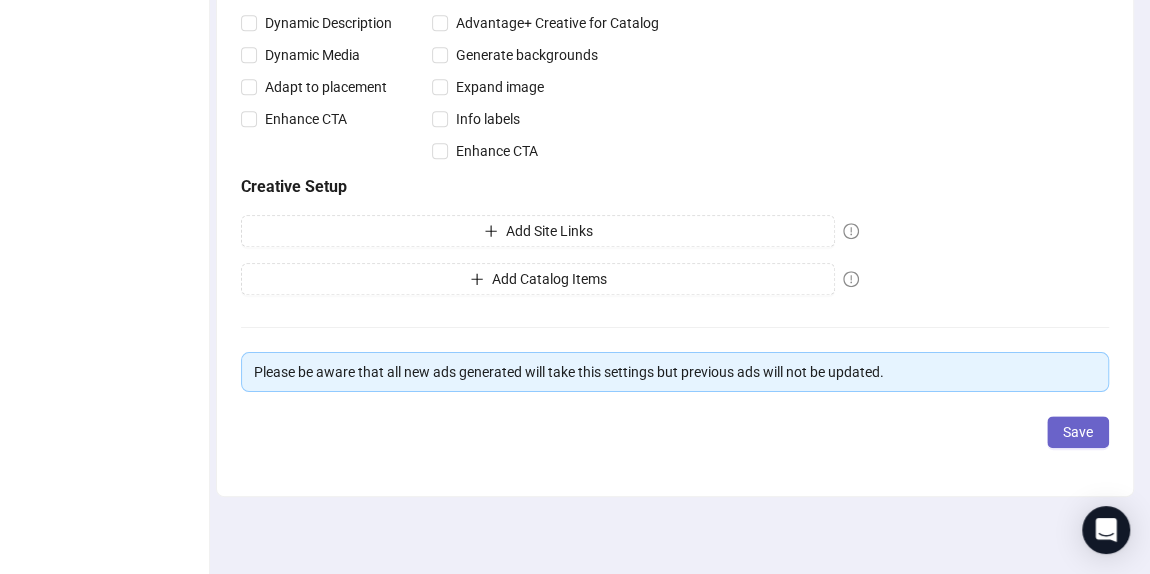 click on "Save" at bounding box center [1078, 432] 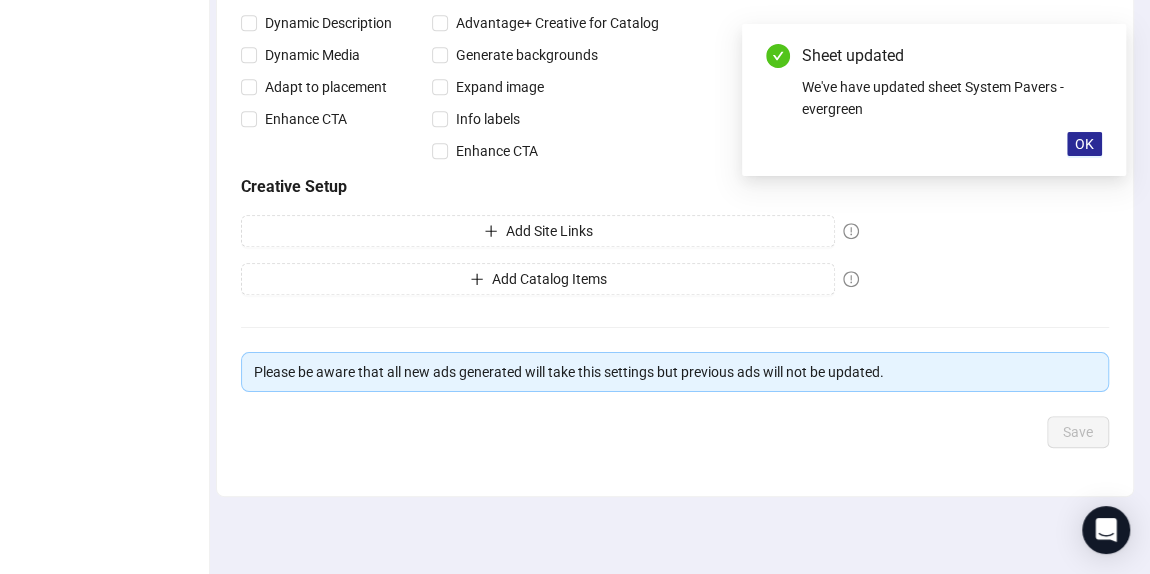 click on "OK" at bounding box center [1084, 144] 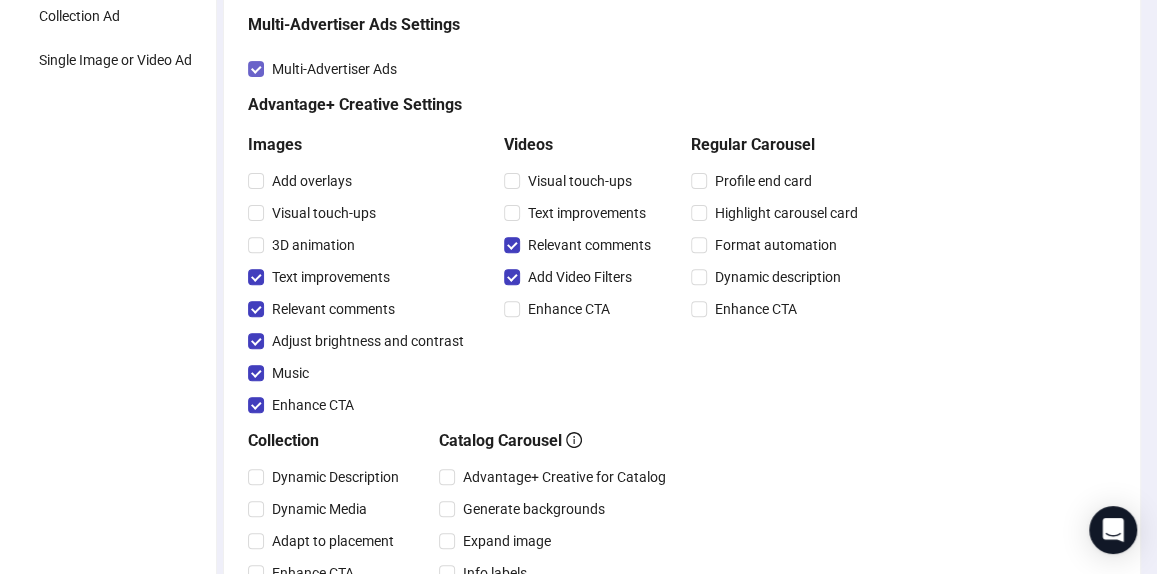 scroll, scrollTop: 0, scrollLeft: 0, axis: both 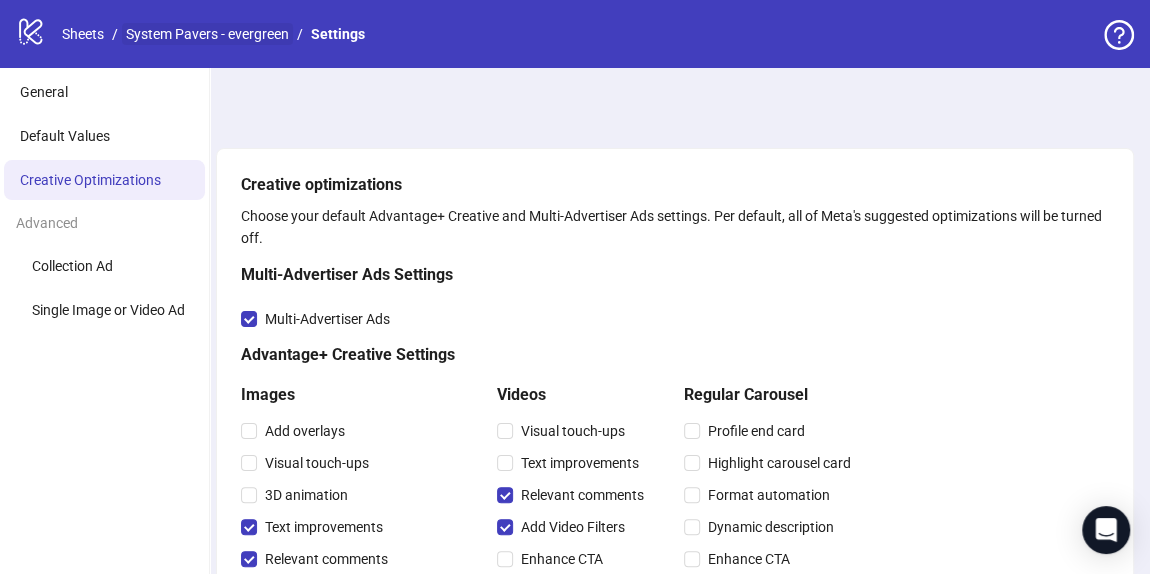 click on "System Pavers - evergreen" at bounding box center [207, 34] 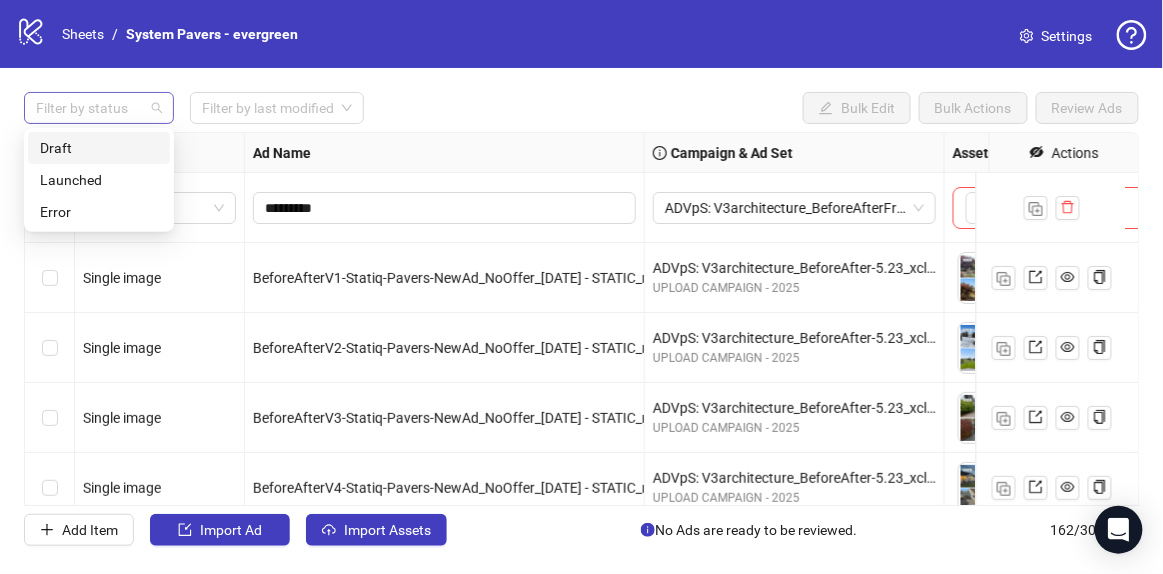 click at bounding box center (88, 108) 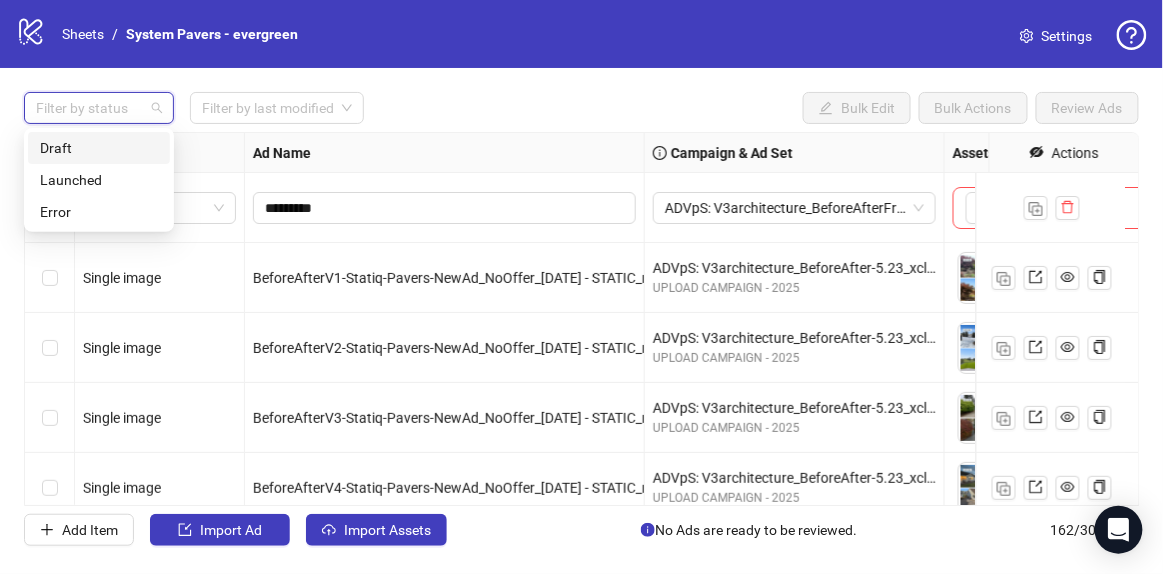 click on "Draft" at bounding box center [99, 148] 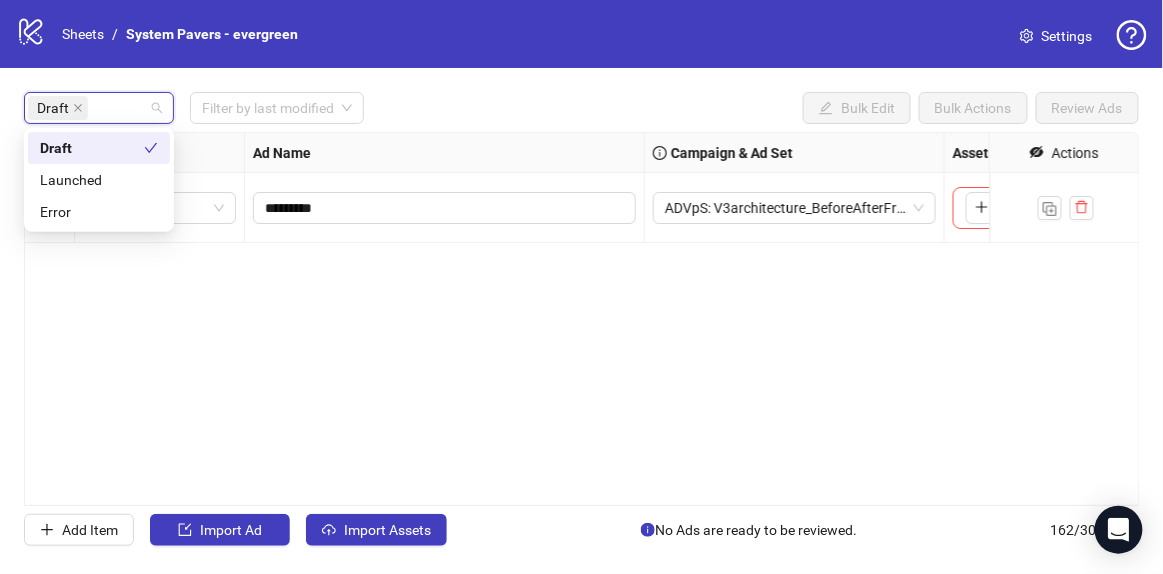 click on "Ad Name" at bounding box center [445, 153] 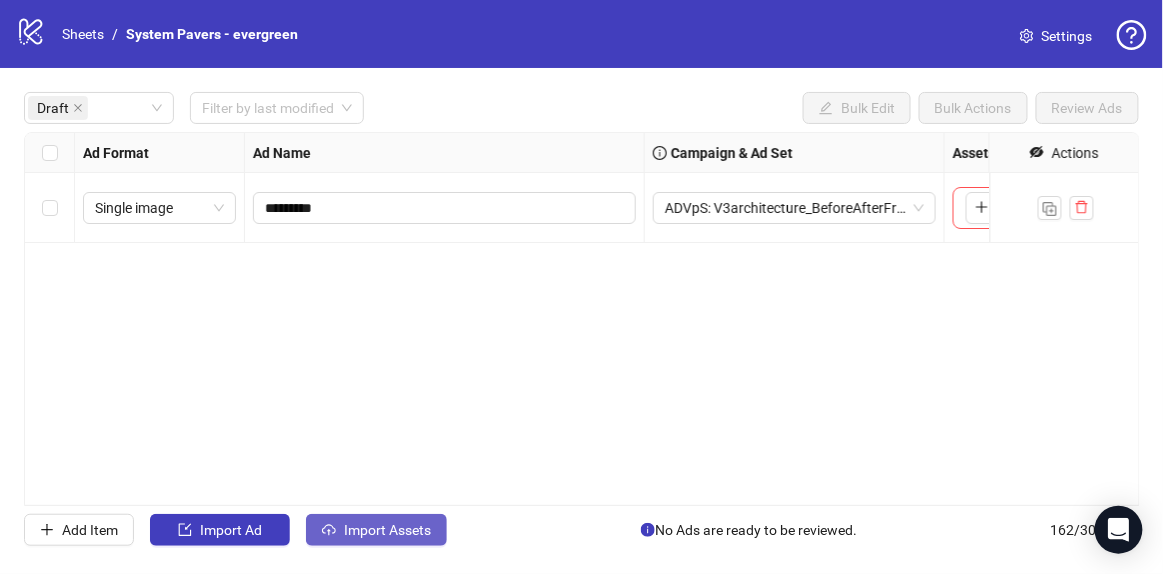 click on "Import Assets" at bounding box center (387, 530) 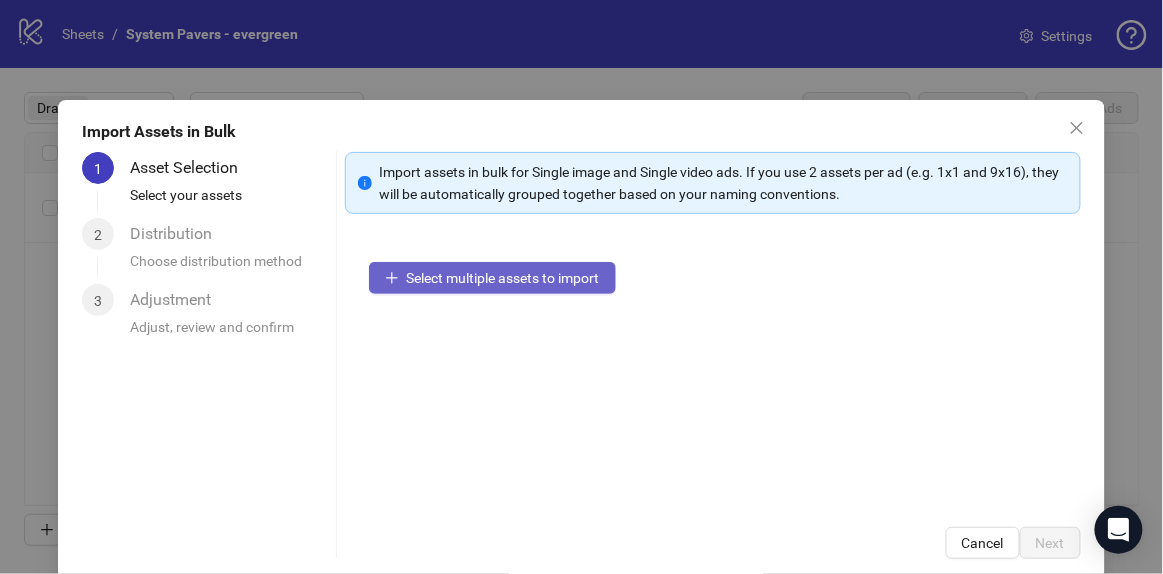 click on "Select multiple assets to import" at bounding box center (503, 278) 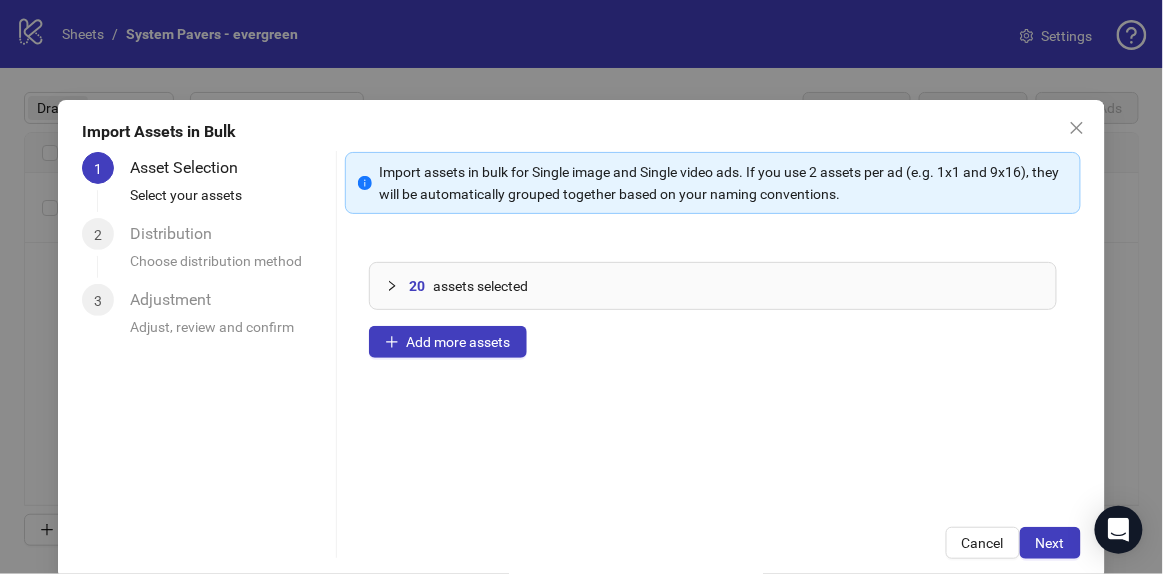 click on "Import Assets in Bulk 1 Asset Selection Select your assets 2 Distribution Choose distribution method 3 Adjustment Adjust, review and confirm Import assets in bulk for Single image and Single video ads. If you use 2 assets per ad (e.g. 1x1 and 9x16), they will be automatically grouped together based on your naming conventions. 20 assets selected Add more assets Cancel Next" at bounding box center (581, 339) 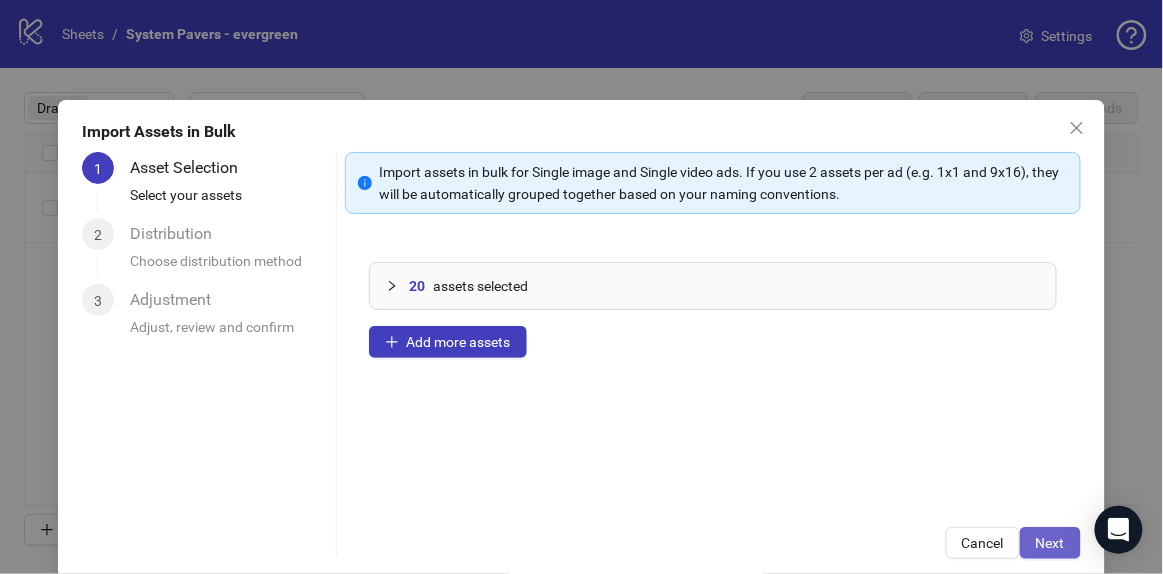 click on "Next" at bounding box center [1050, 543] 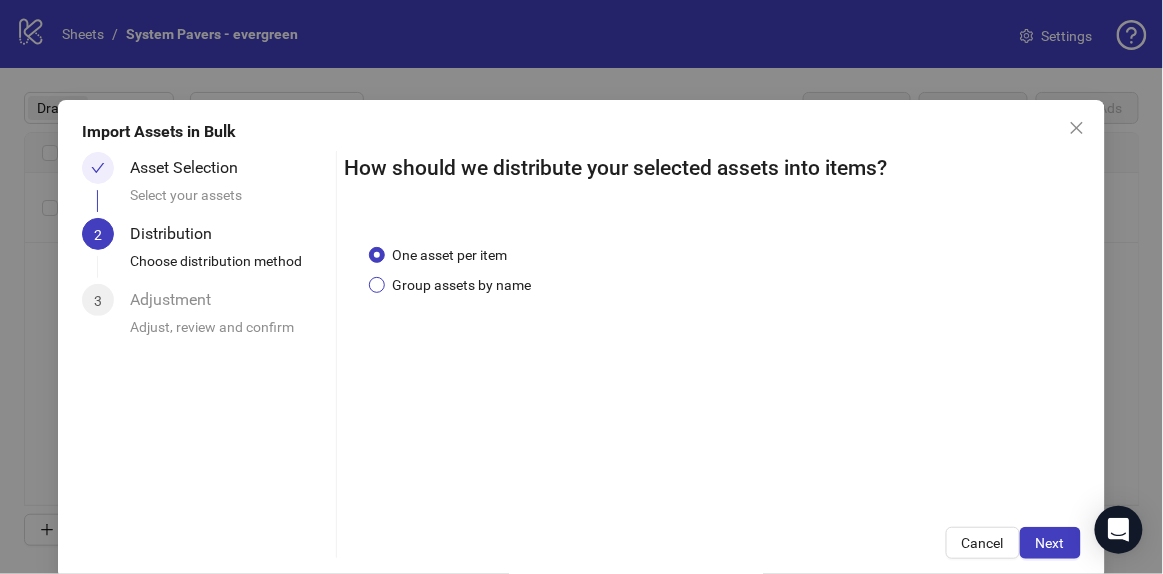 click on "Group assets by name" at bounding box center (462, 285) 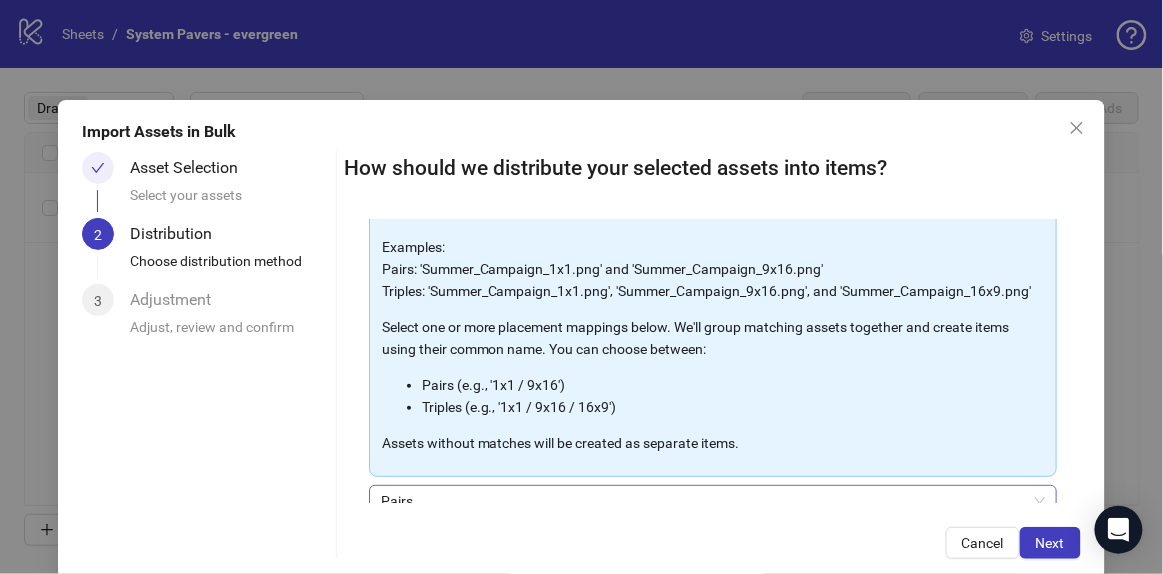 scroll, scrollTop: 324, scrollLeft: 0, axis: vertical 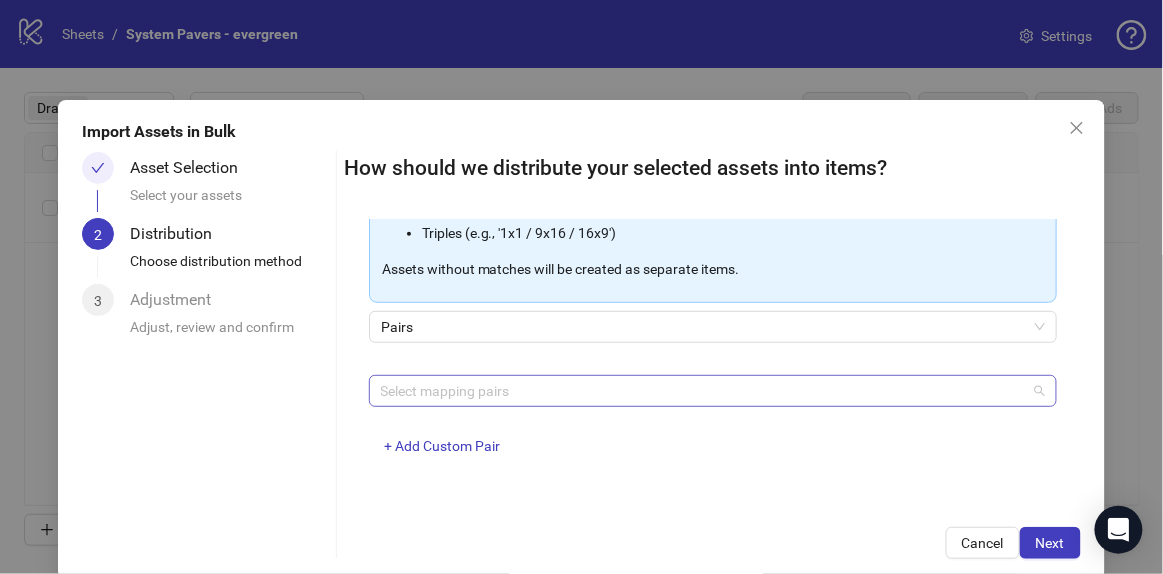 click at bounding box center [702, 391] 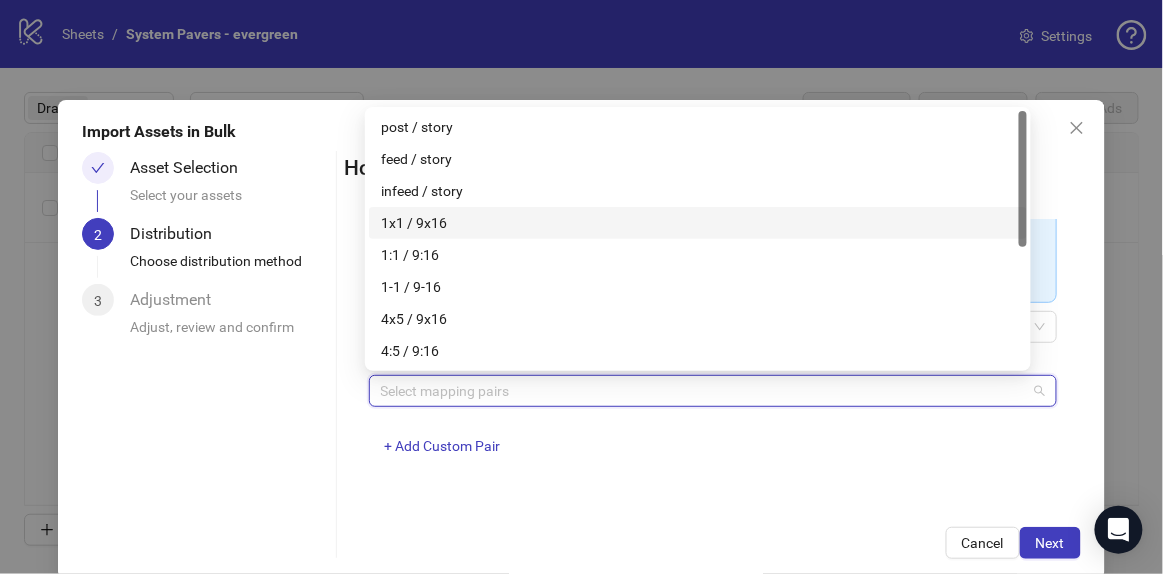click on "1x1 / 9x16" at bounding box center (698, 223) 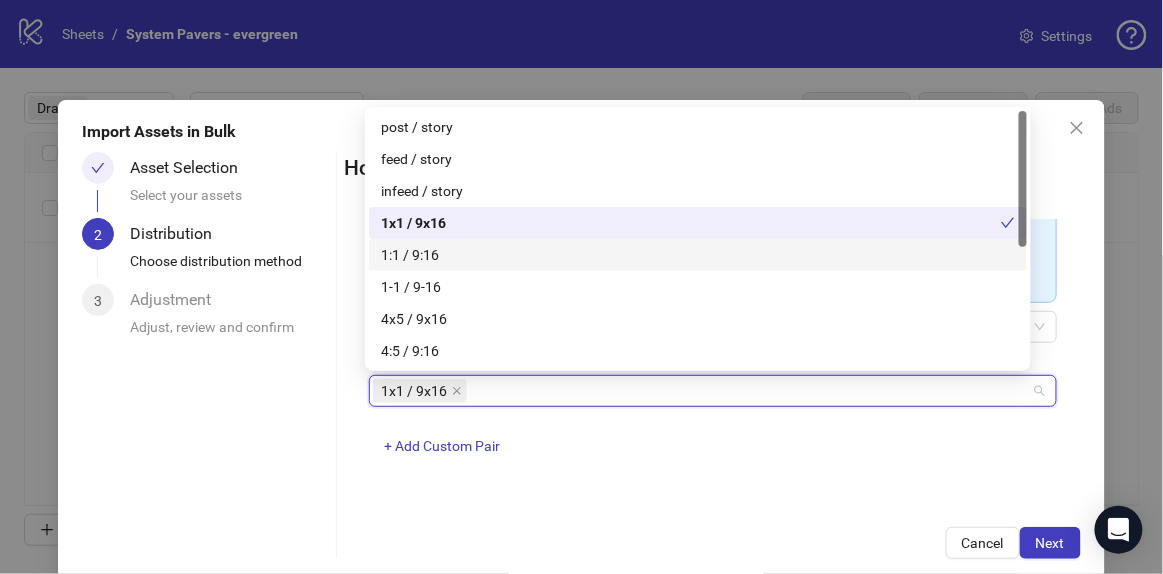 click on "One asset per item Group assets by name Assets must follow a consistent naming pattern to use this feature. Examples: Pairs: 'Summer_Campaign_1x1.png' and 'Summer_Campaign_9x16.png' Triples: 'Summer_Campaign_1x1.png', 'Summer_Campaign_9x16.png', and 'Summer_Campaign_16x9.png' Select one or more placement mappings below. We'll group matching assets together and create items using their common name. You can choose between: Pairs (e.g., '1x1 / 9x16') Triples (e.g., '1x1 / 9x16 / 16x9') Assets without matches will be created as separate items. Pairs 1x1 / 9x16   + Add Custom Pair" at bounding box center [713, 361] 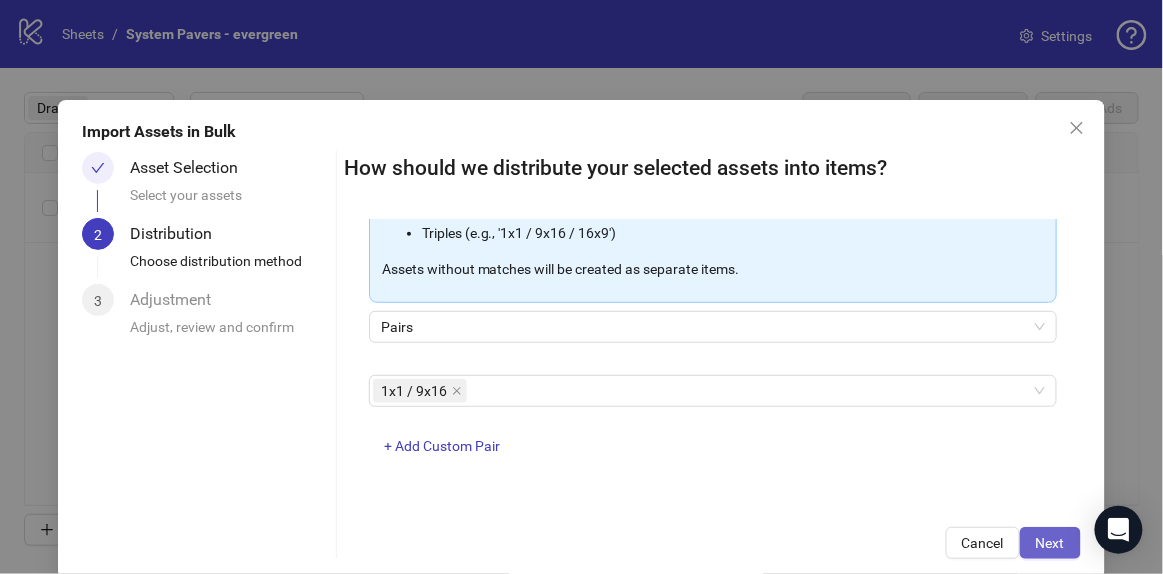 click on "Next" at bounding box center [1050, 543] 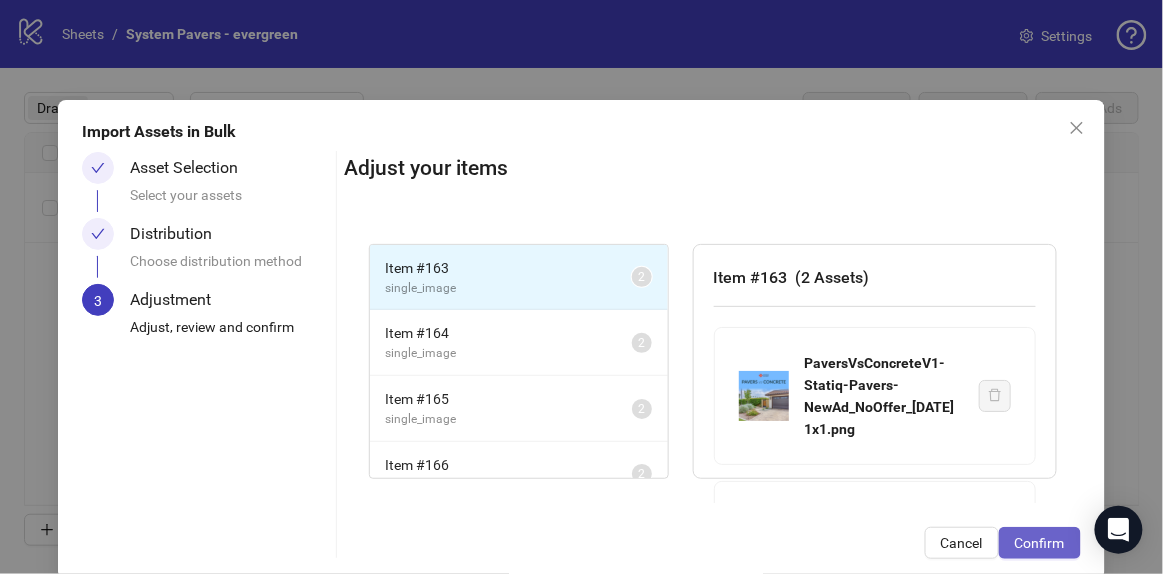 click on "Confirm" at bounding box center [1040, 543] 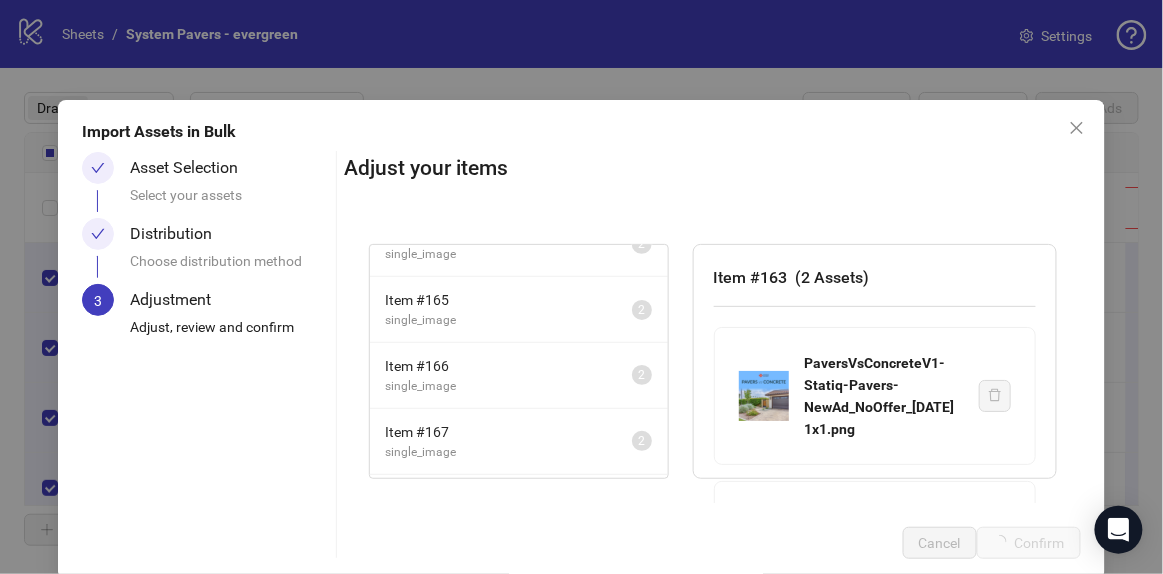 scroll, scrollTop: 419, scrollLeft: 0, axis: vertical 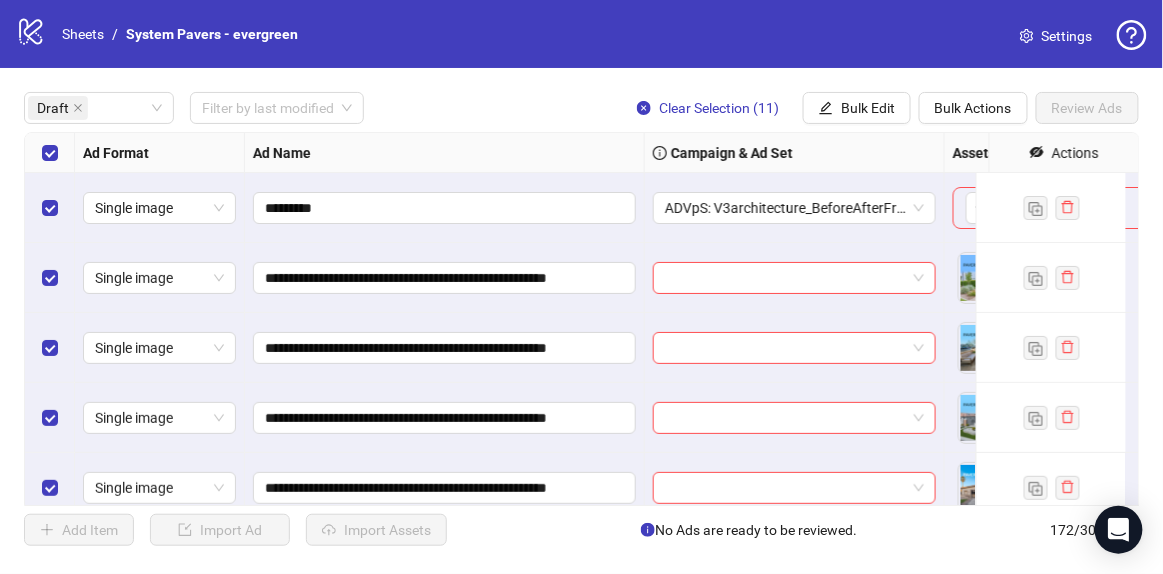 click at bounding box center [50, 208] 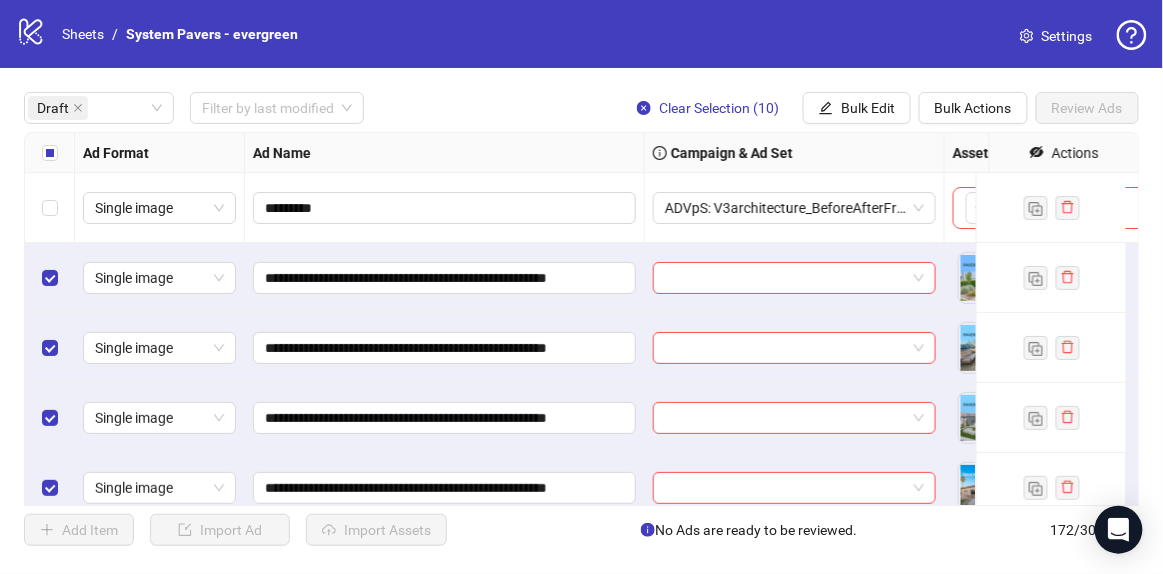 click at bounding box center (50, 153) 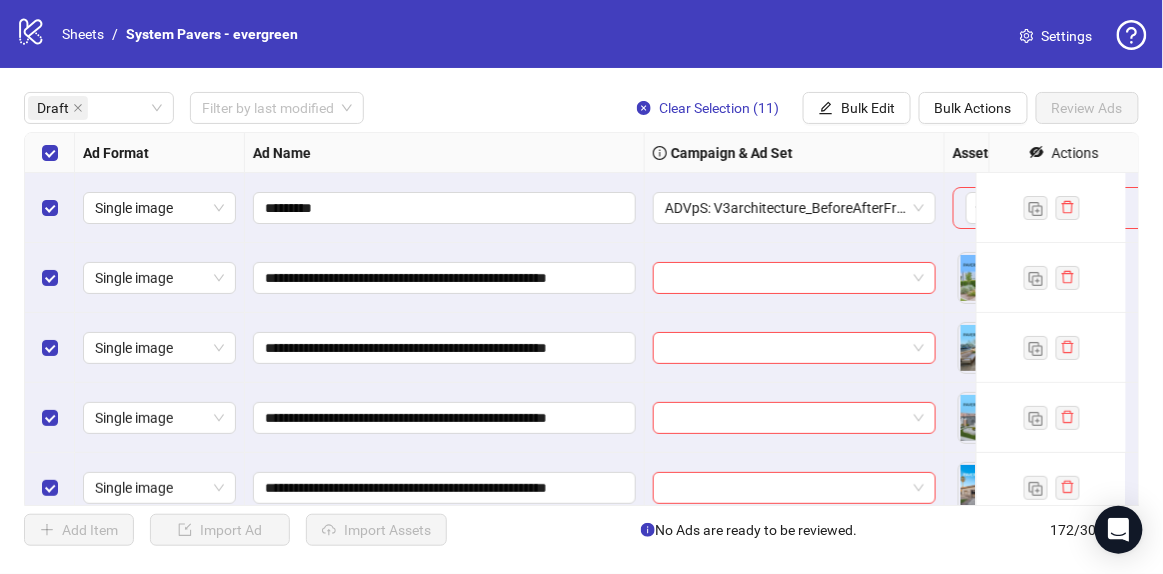 click at bounding box center [50, 153] 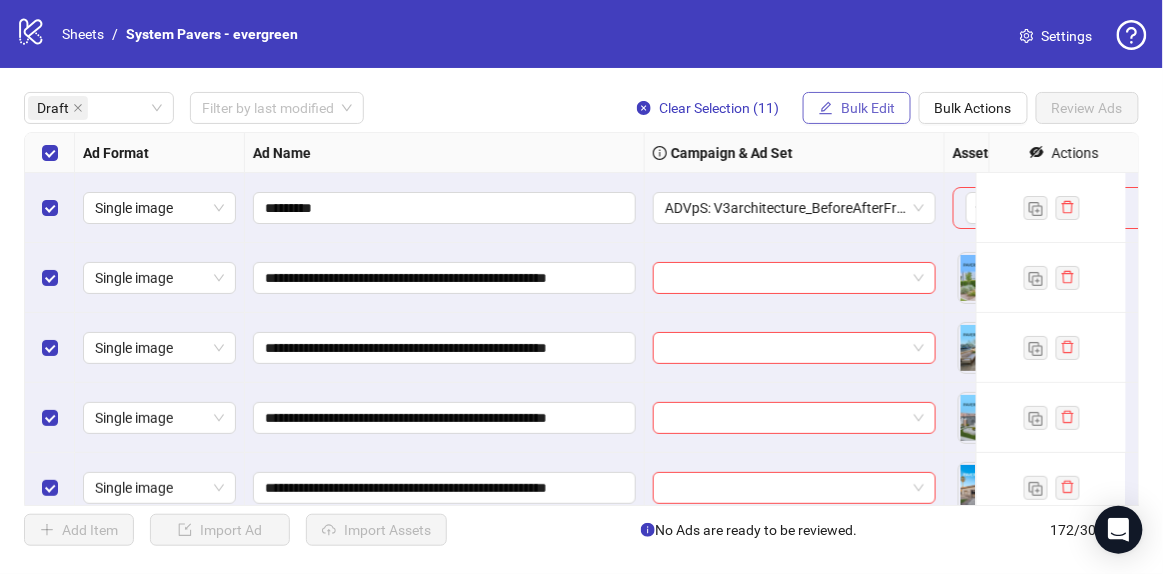 click 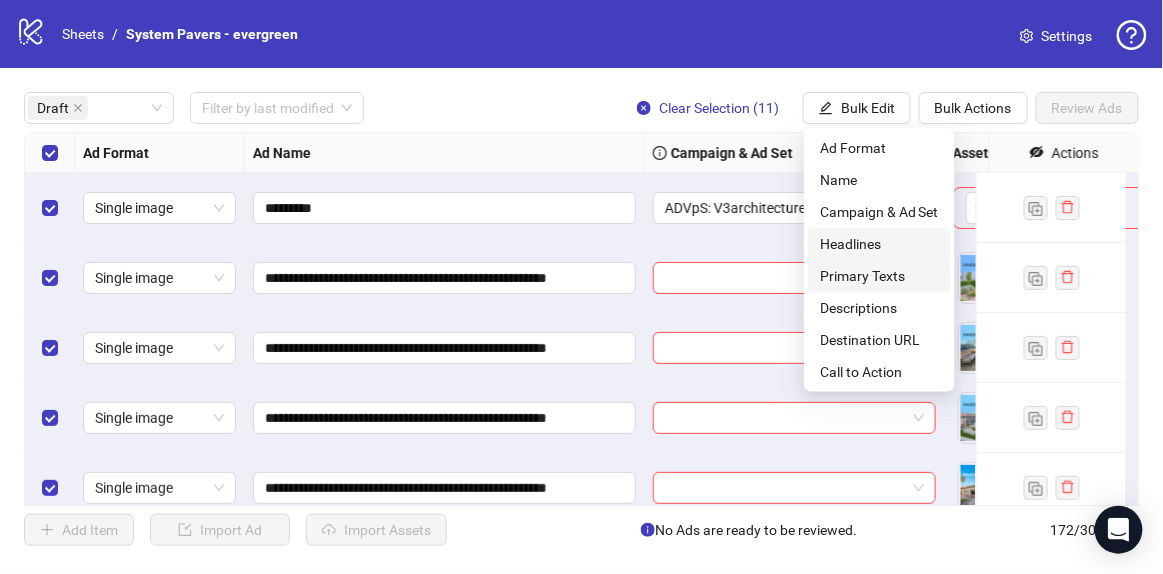 click on "Headlines" at bounding box center [879, 244] 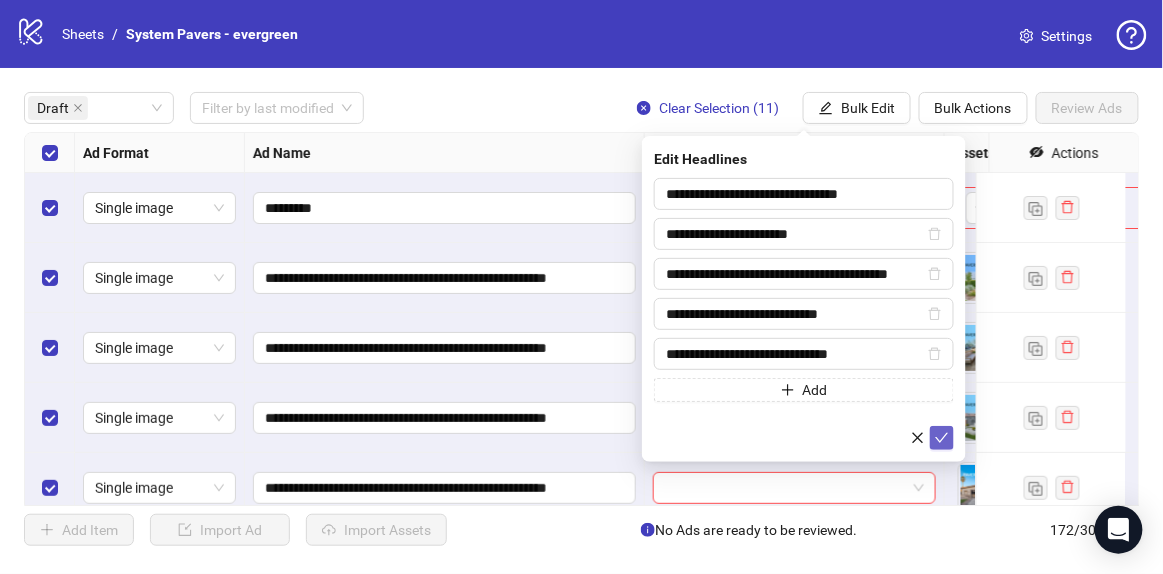click 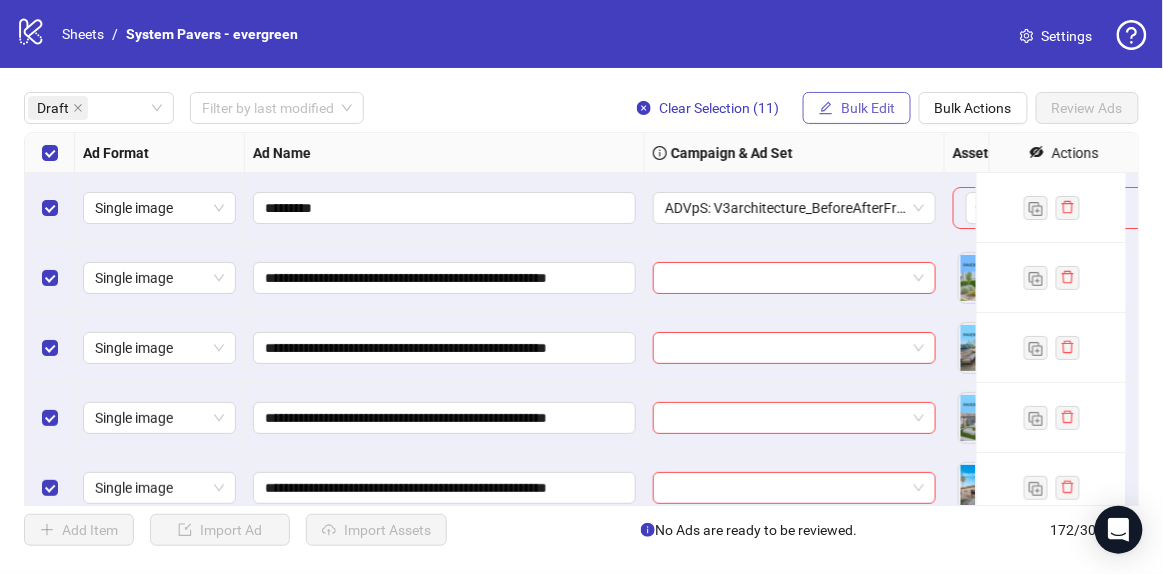click on "Bulk Edit" at bounding box center [868, 108] 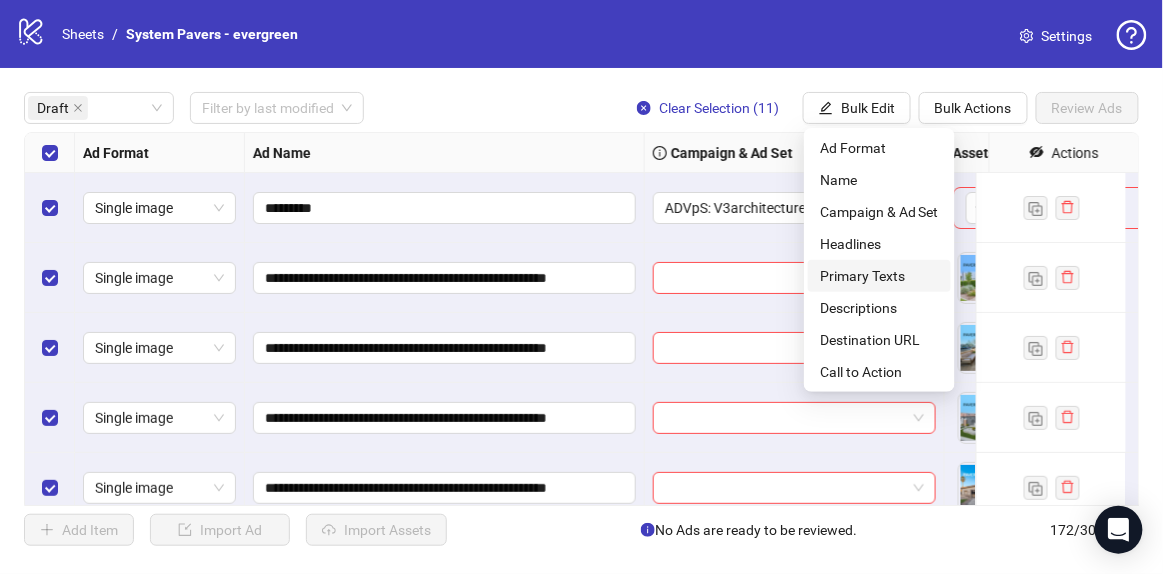 click on "Primary Texts" at bounding box center (879, 276) 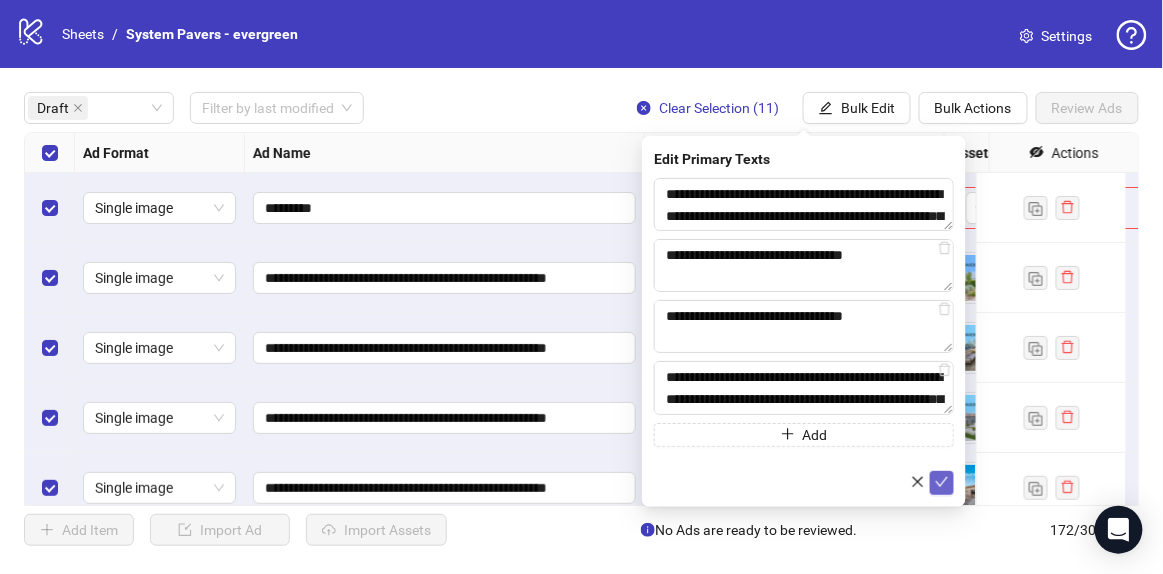 click 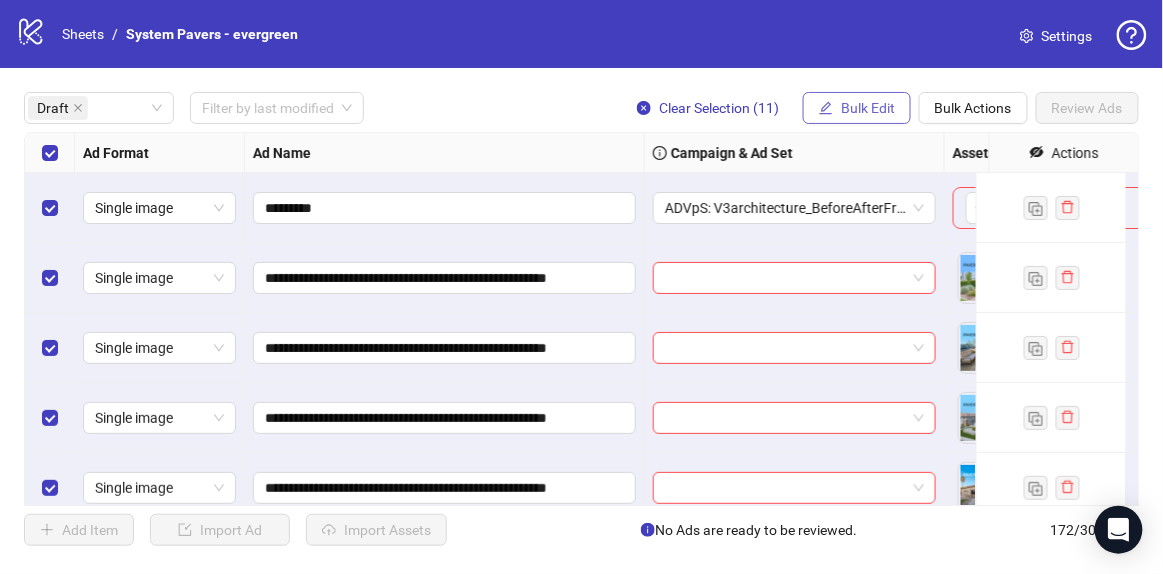 click on "Bulk Edit" at bounding box center [857, 108] 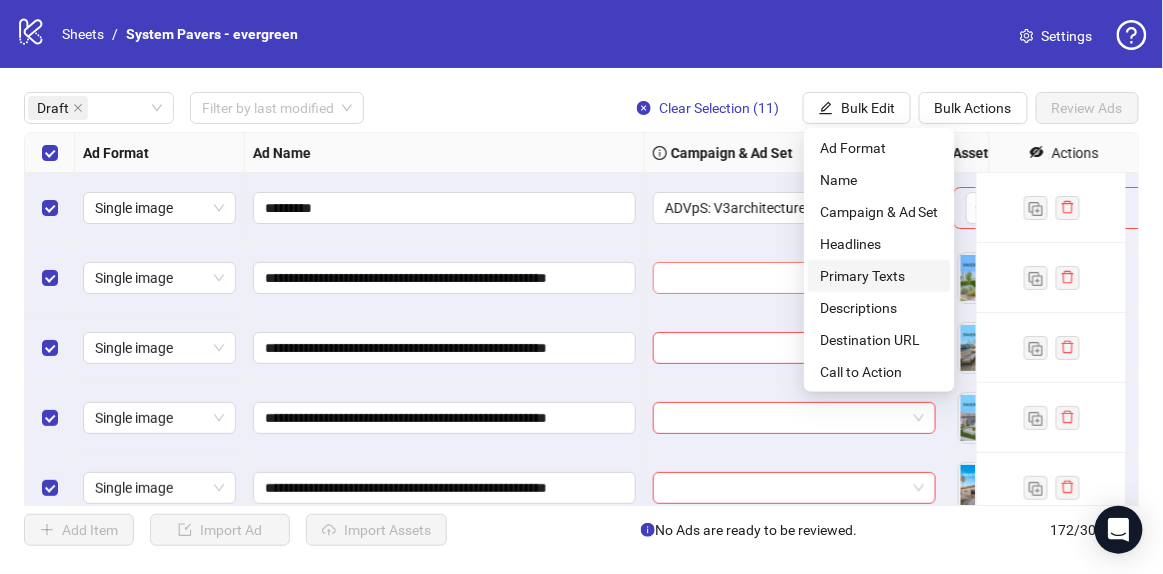 click on "Primary Texts" at bounding box center [879, 276] 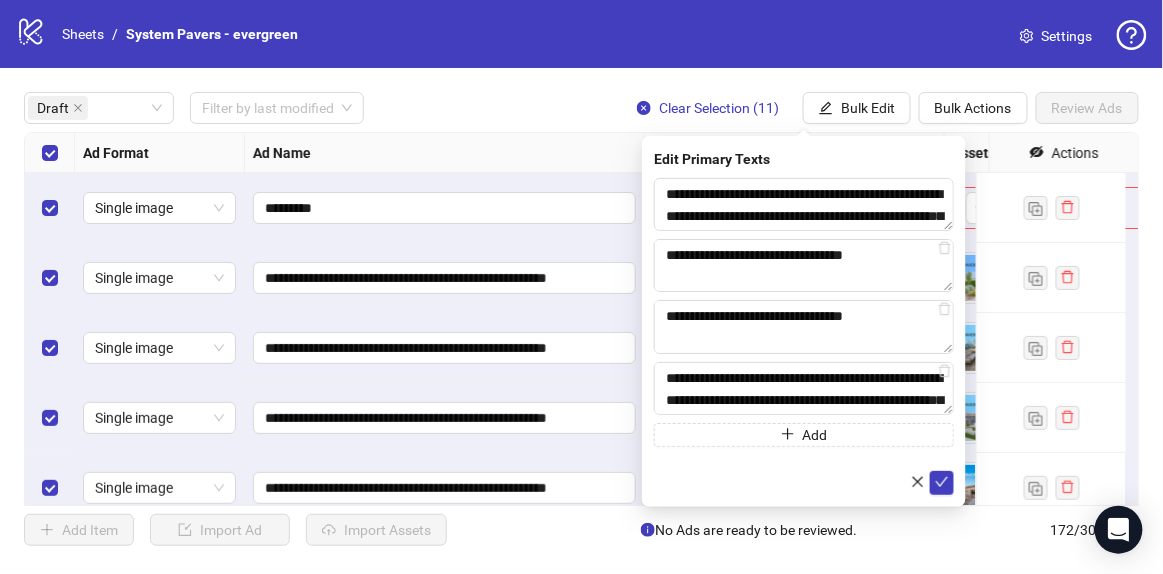 click at bounding box center (942, 483) 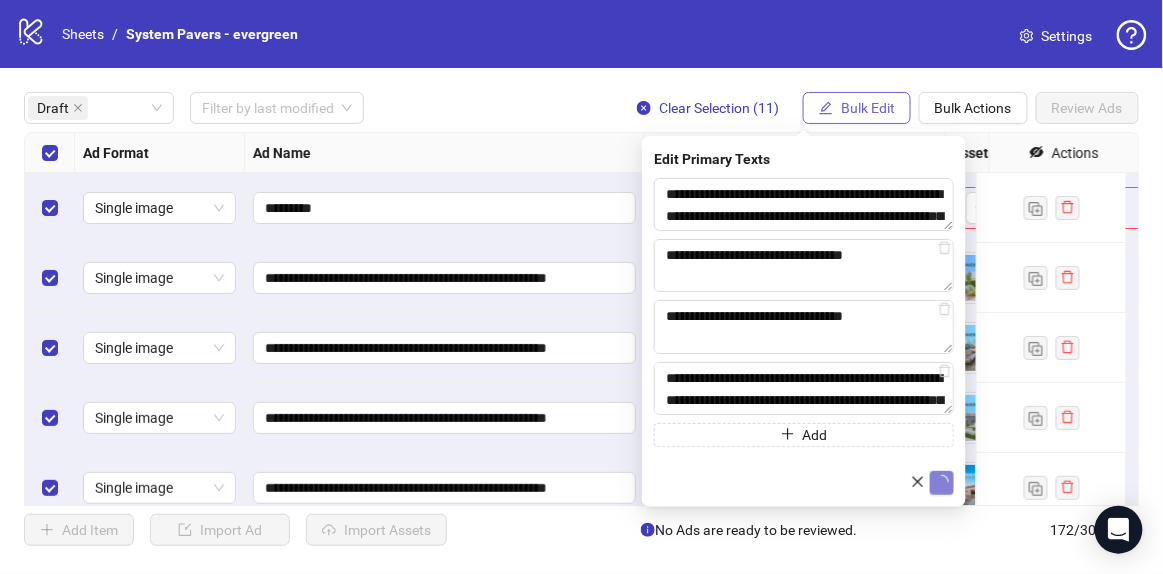 click on "Bulk Edit" at bounding box center [857, 108] 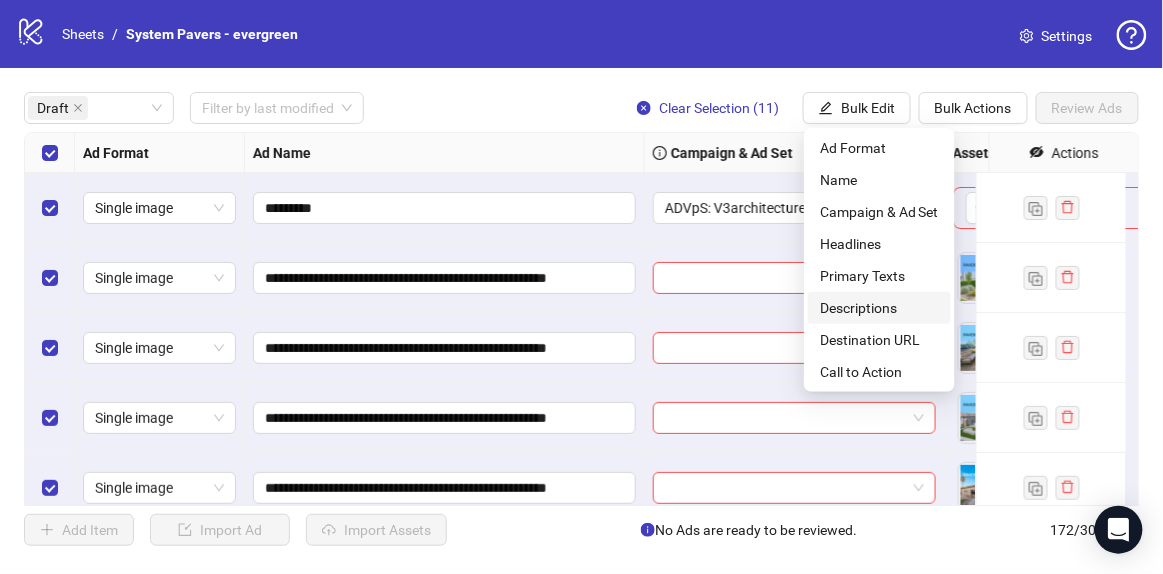 click on "Descriptions" at bounding box center [879, 308] 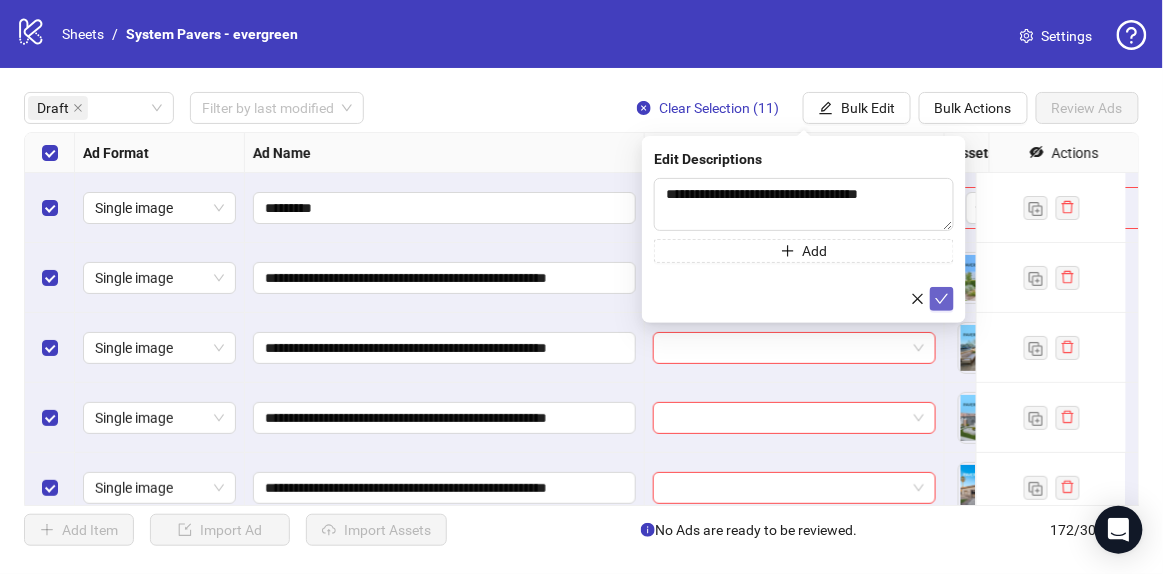click 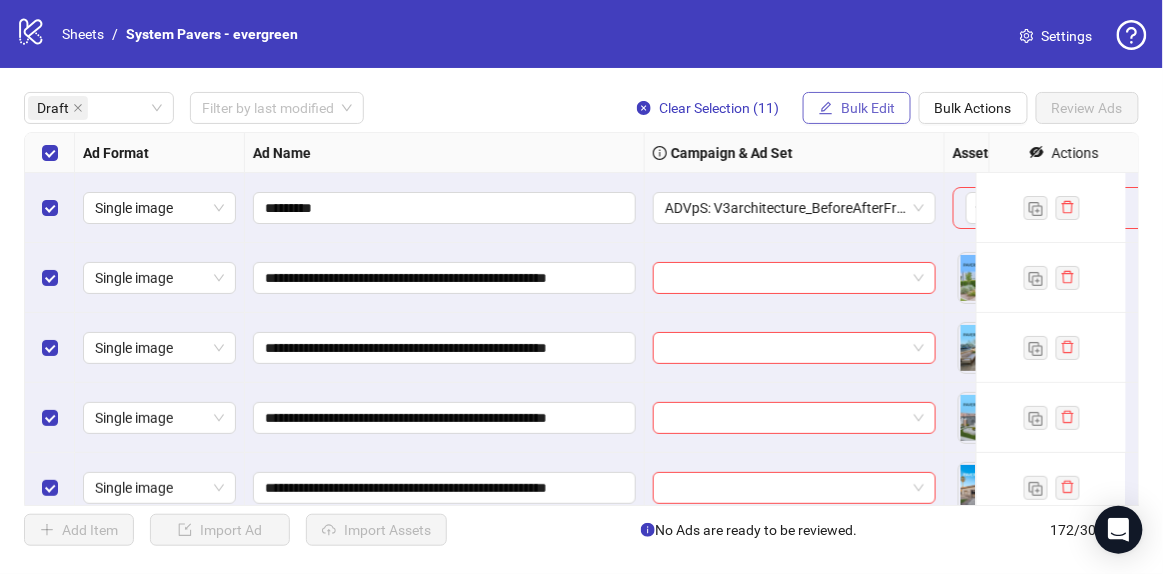 click on "Bulk Edit" at bounding box center [857, 108] 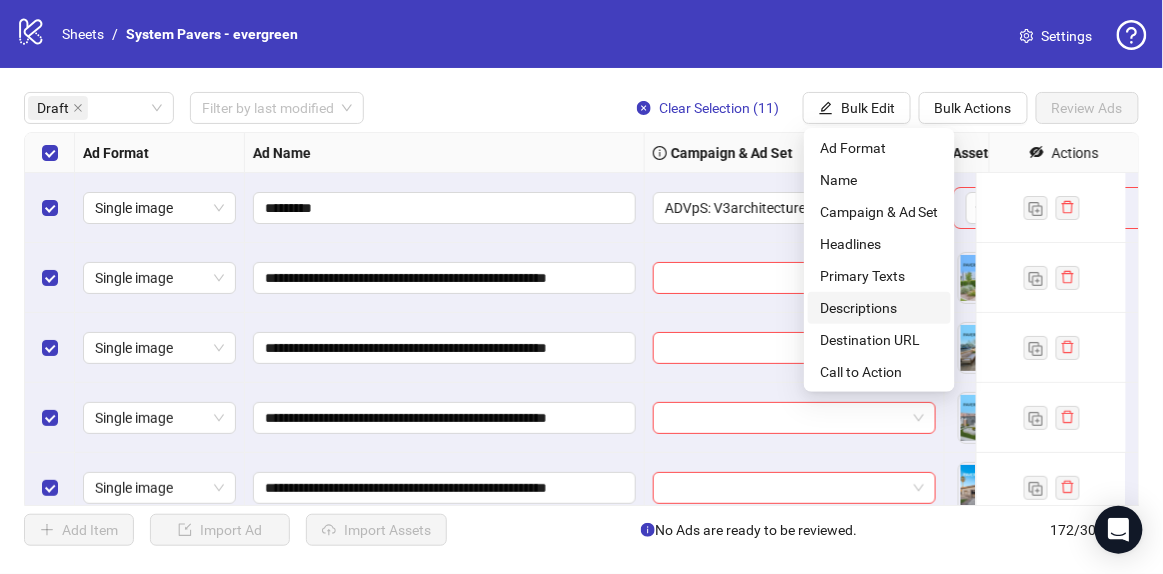 click on "Descriptions" at bounding box center (879, 308) 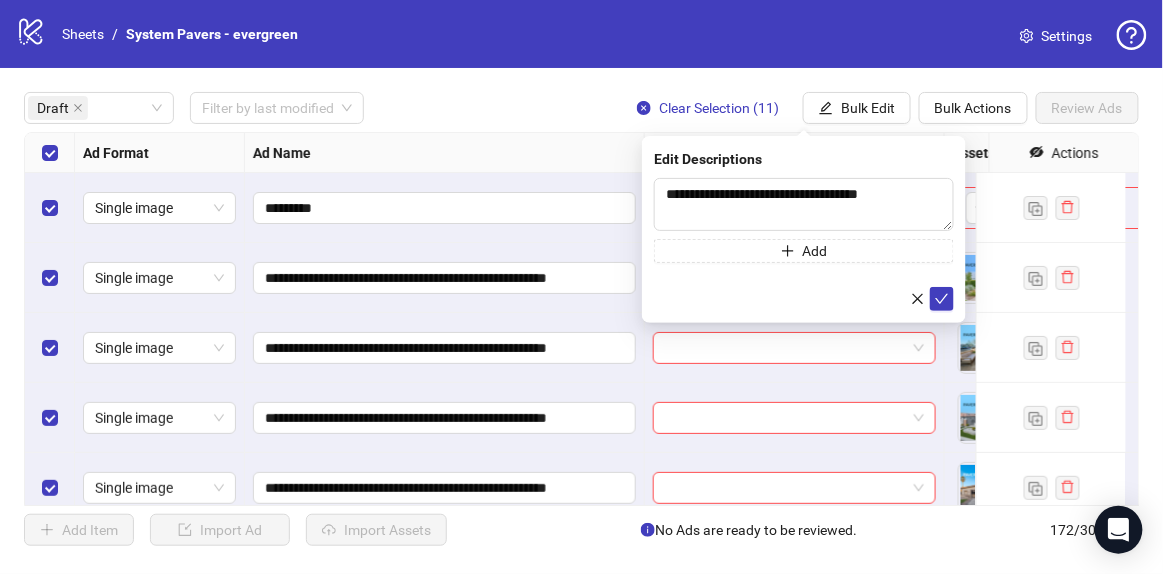 click on "**********" at bounding box center (581, 319) 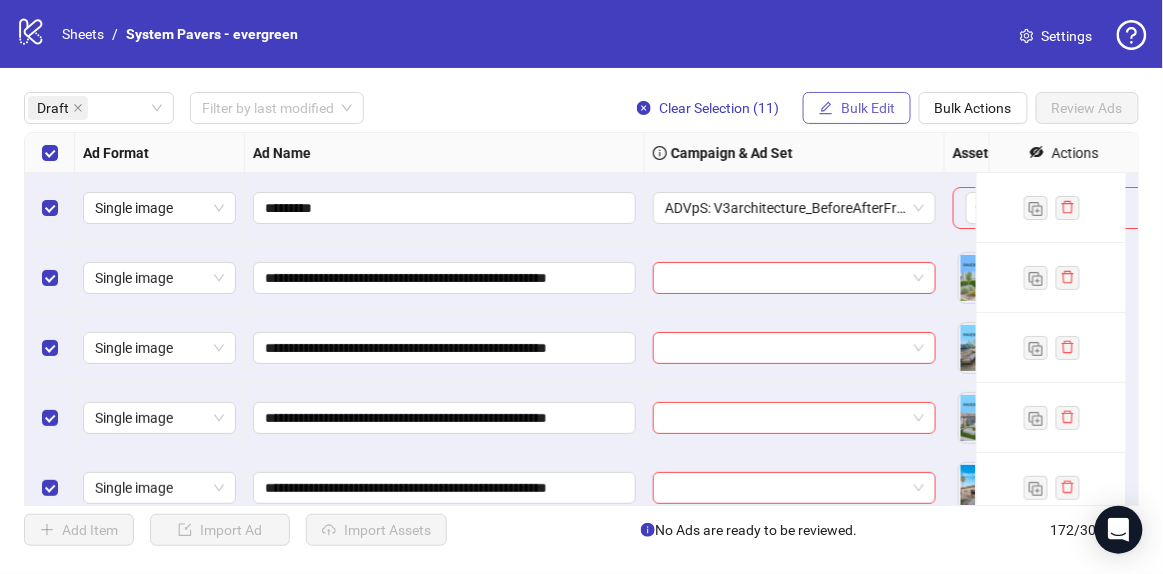 click on "Bulk Edit" at bounding box center [868, 108] 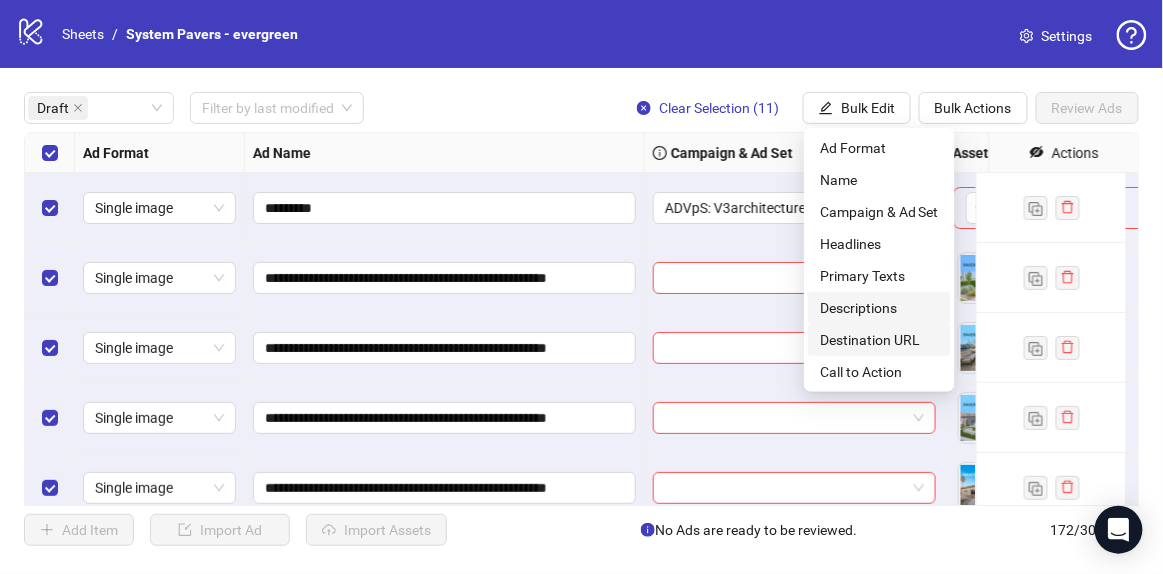 click on "Destination URL" at bounding box center (879, 340) 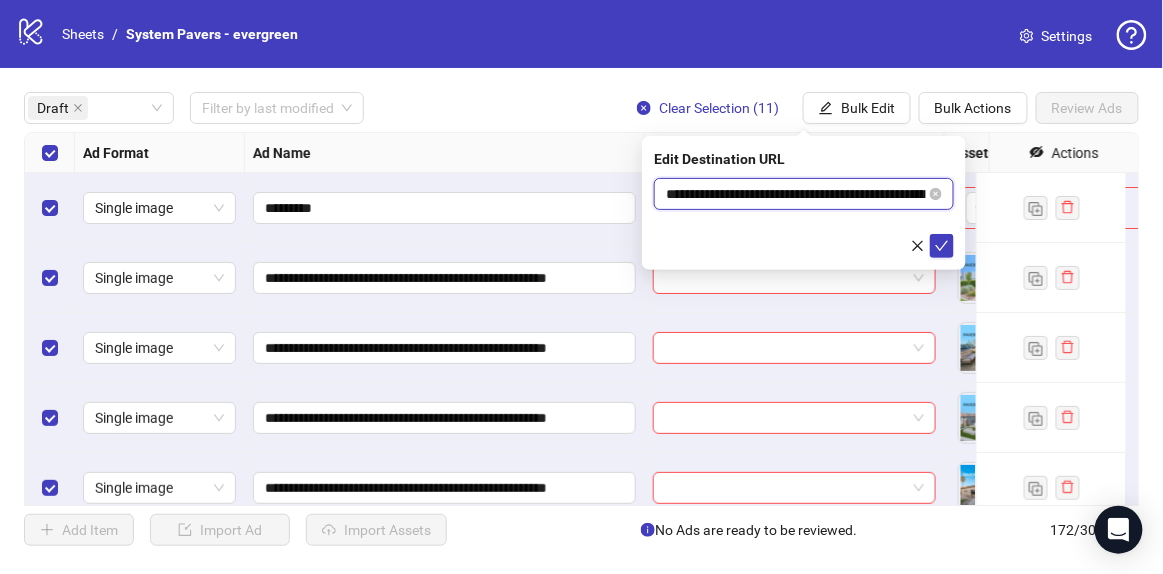 click on "**********" at bounding box center (796, 194) 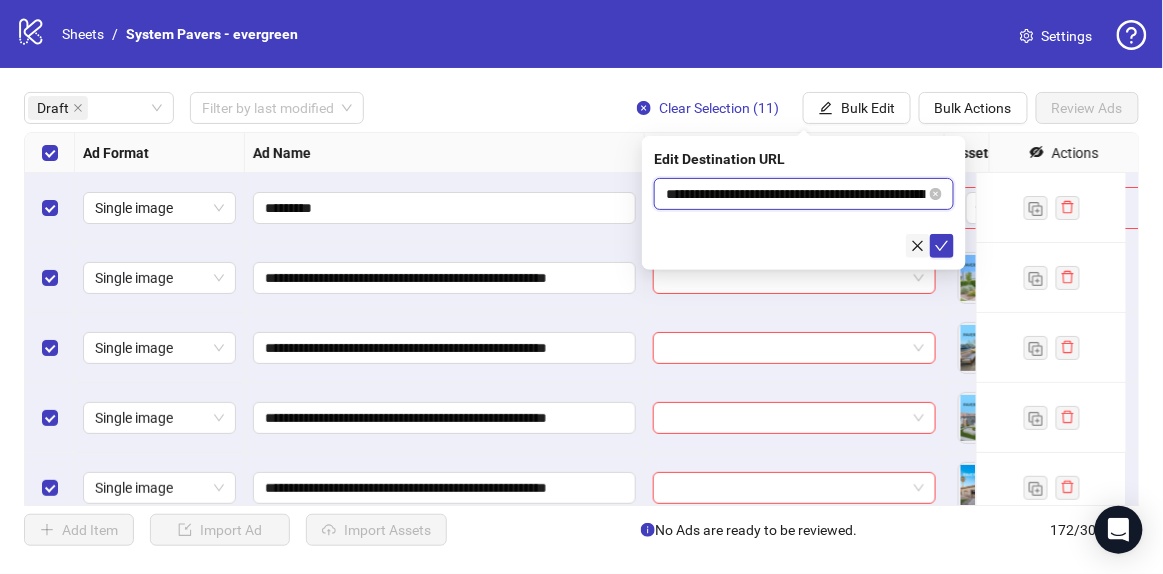 paste 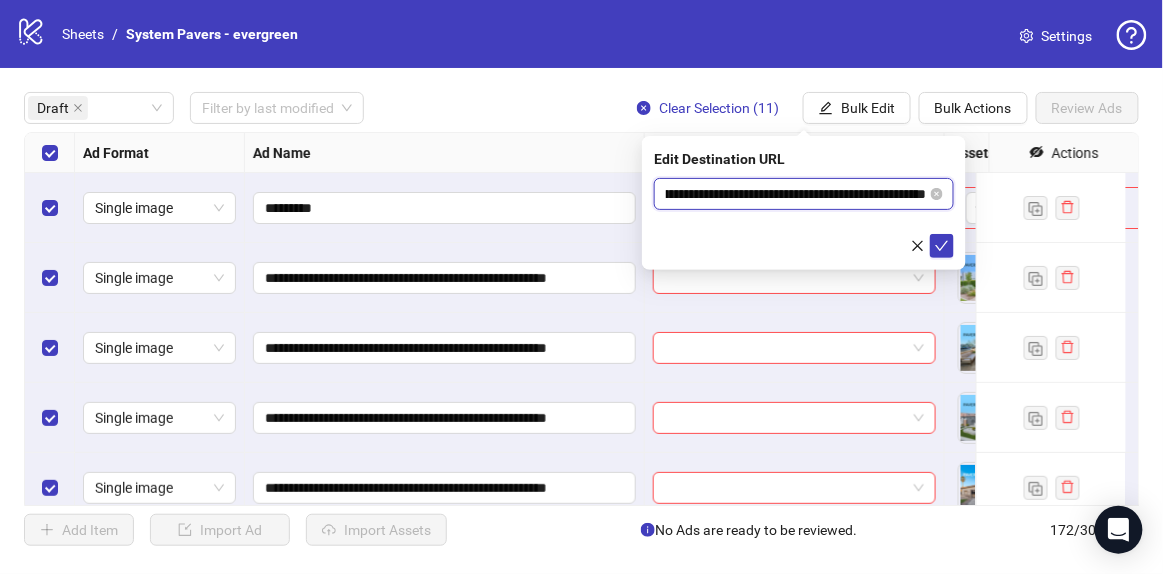 type on "**********" 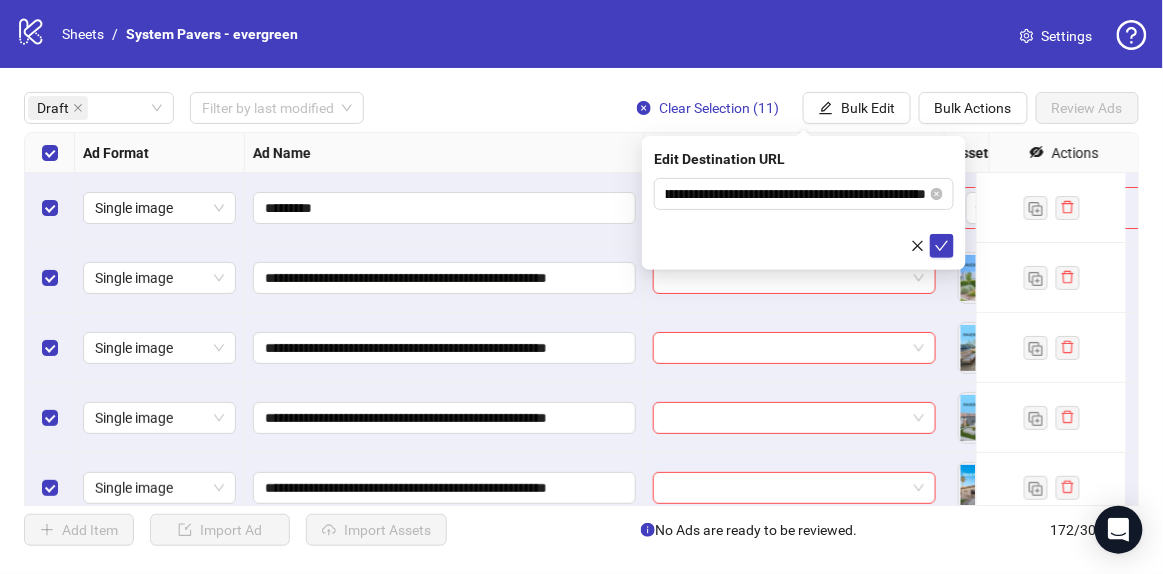 click on "**********" at bounding box center (804, 203) 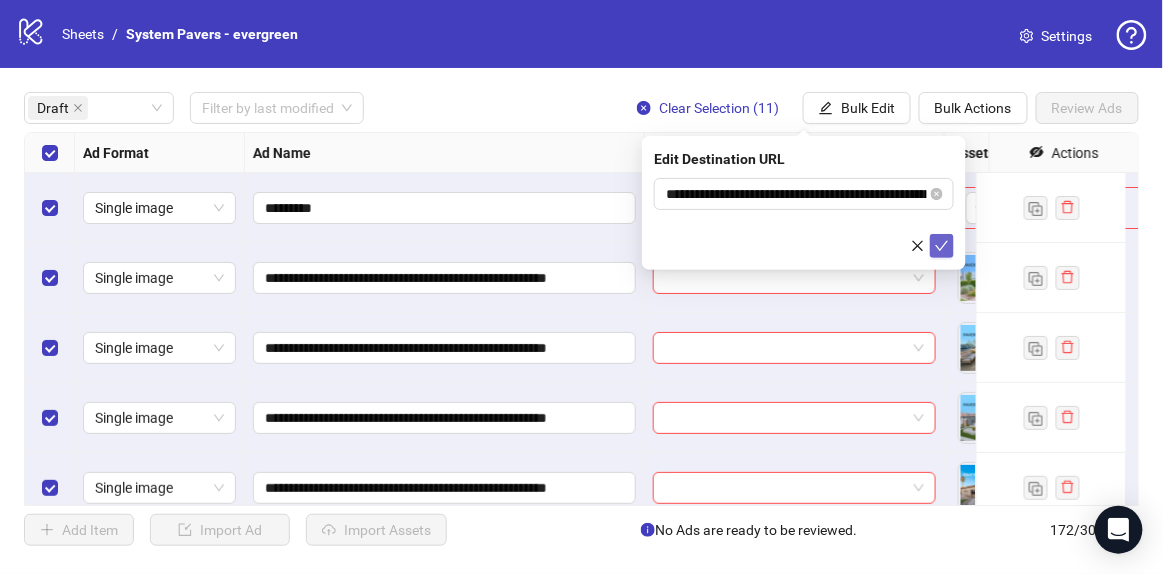 click at bounding box center [942, 246] 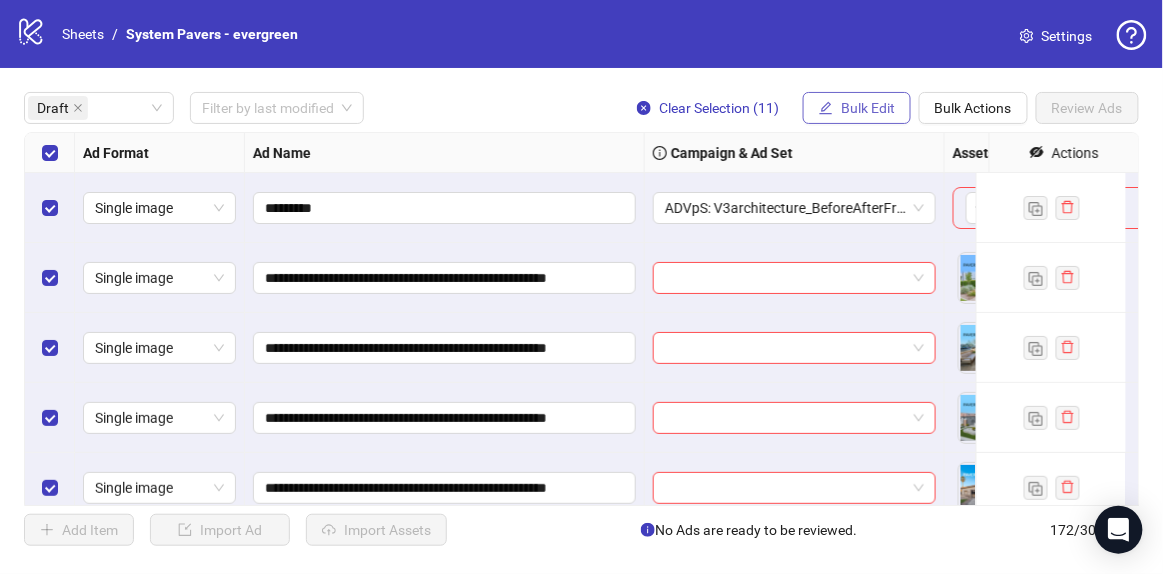 click on "Bulk Edit" at bounding box center (868, 108) 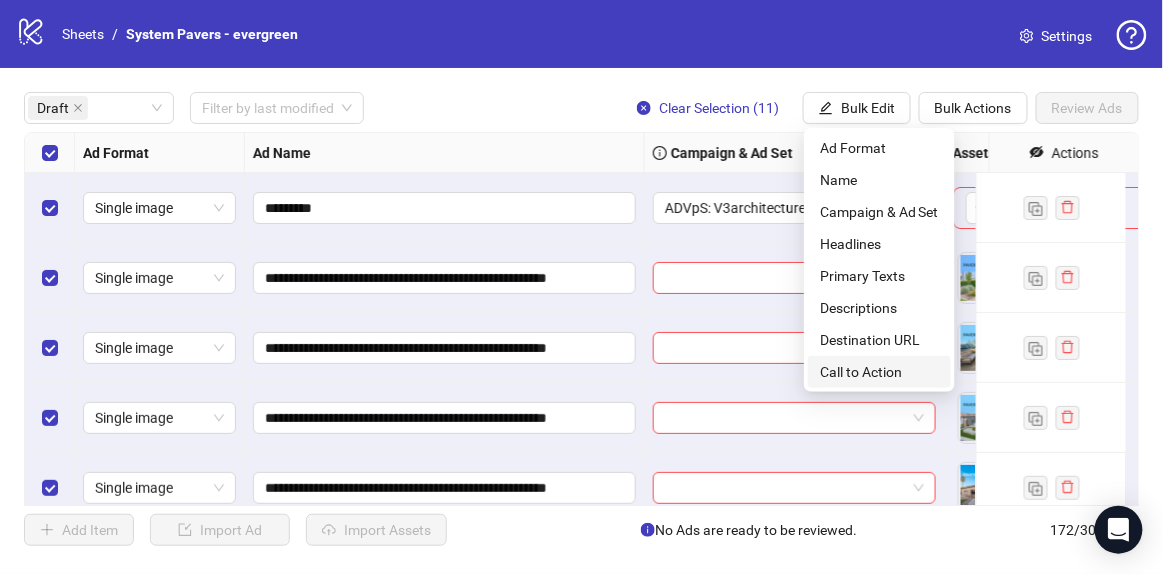 click on "Call to Action" at bounding box center (879, 372) 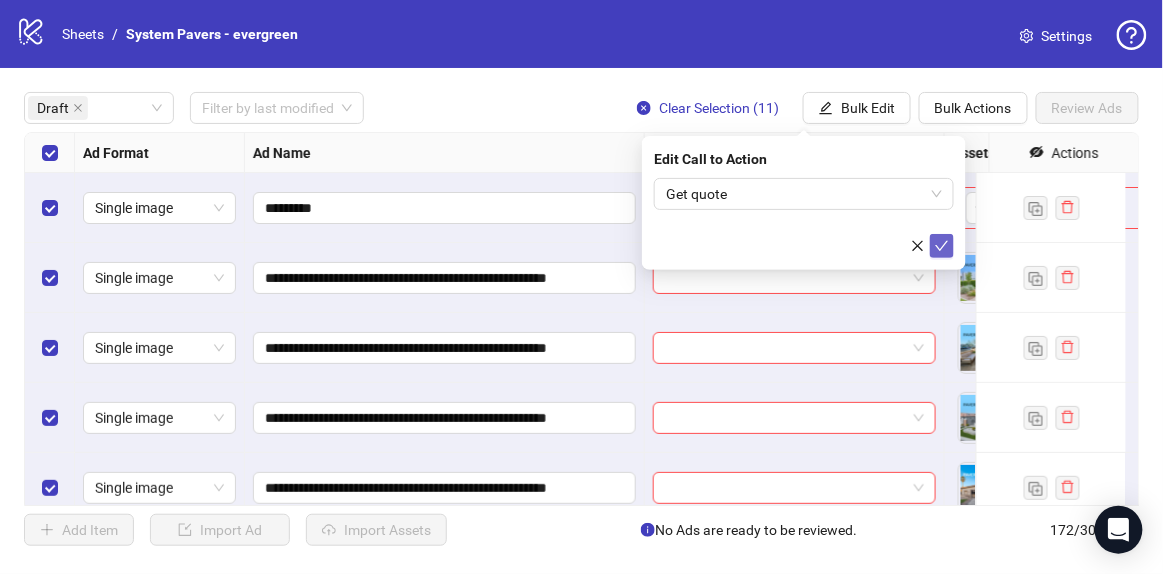 click 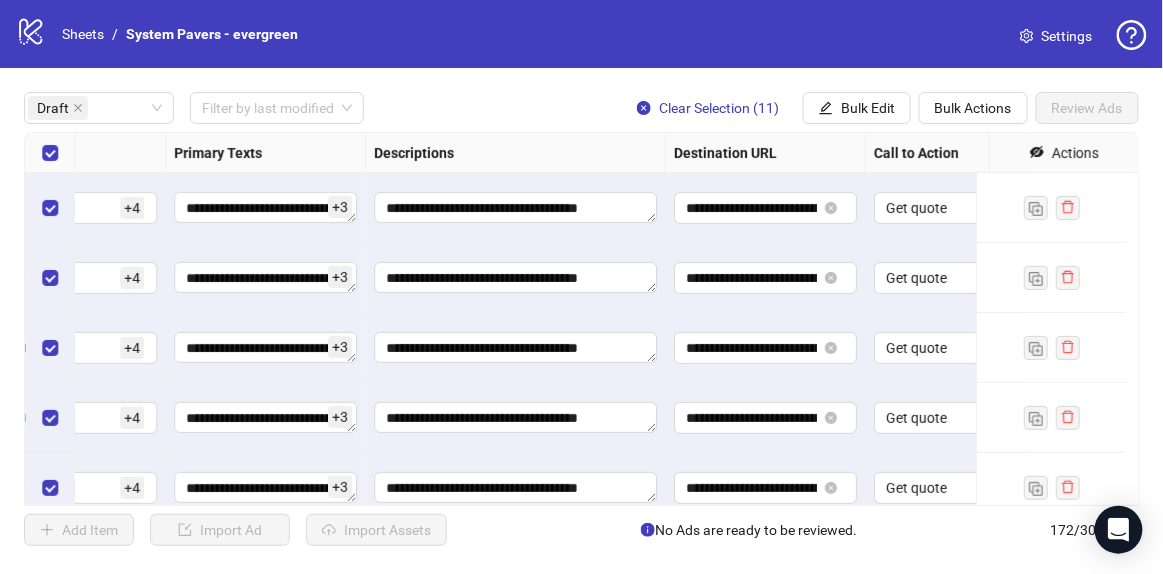 scroll, scrollTop: 0, scrollLeft: 1369, axis: horizontal 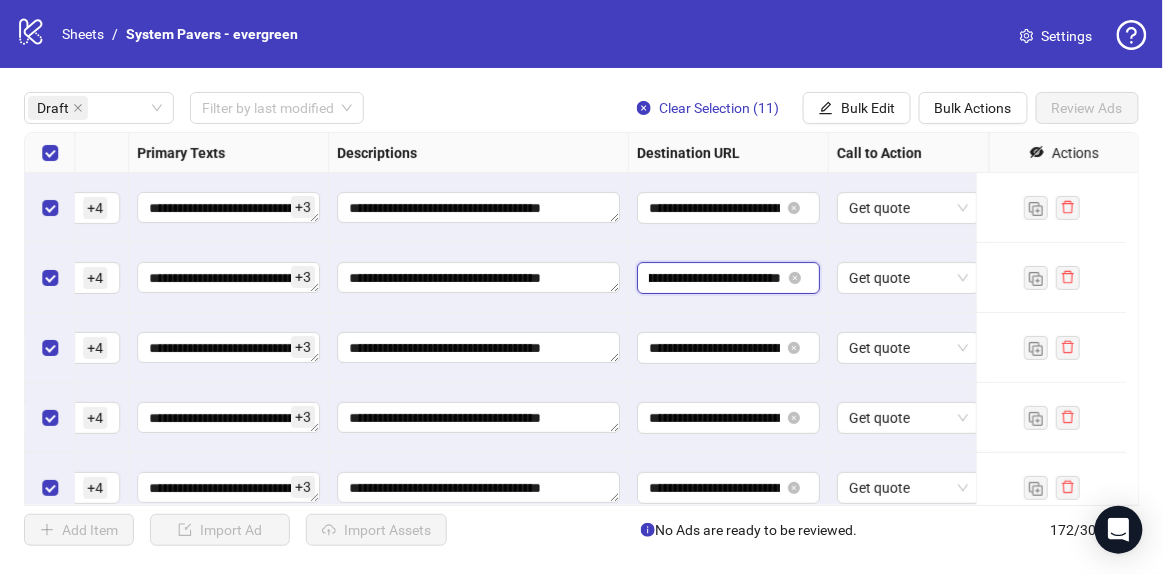 drag, startPoint x: 661, startPoint y: 274, endPoint x: 1101, endPoint y: 307, distance: 441.23578 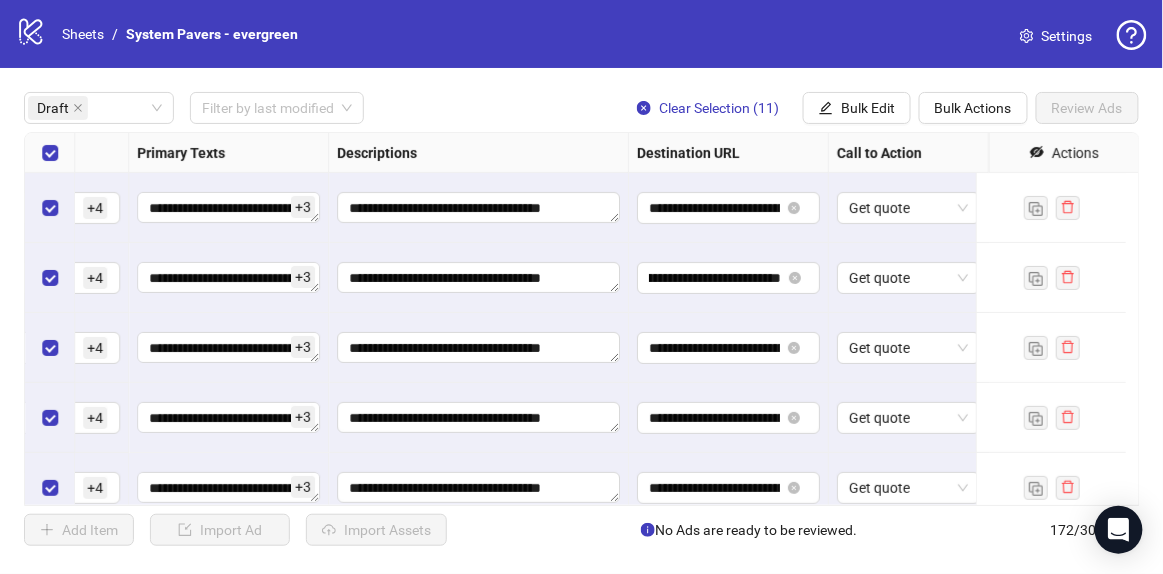 click on "**********" at bounding box center (729, 208) 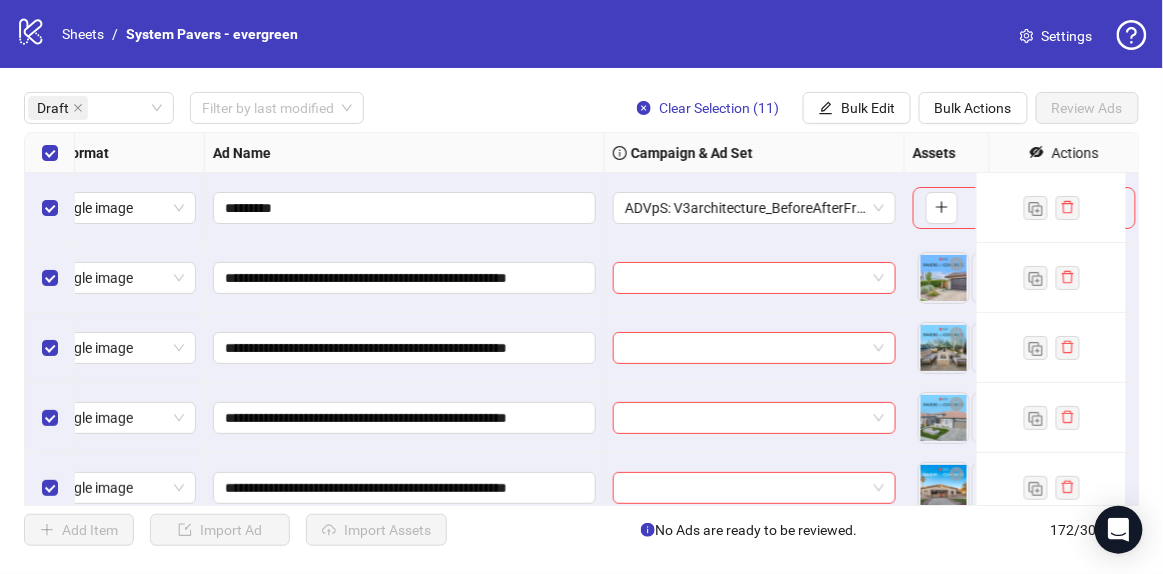 scroll, scrollTop: 0, scrollLeft: 0, axis: both 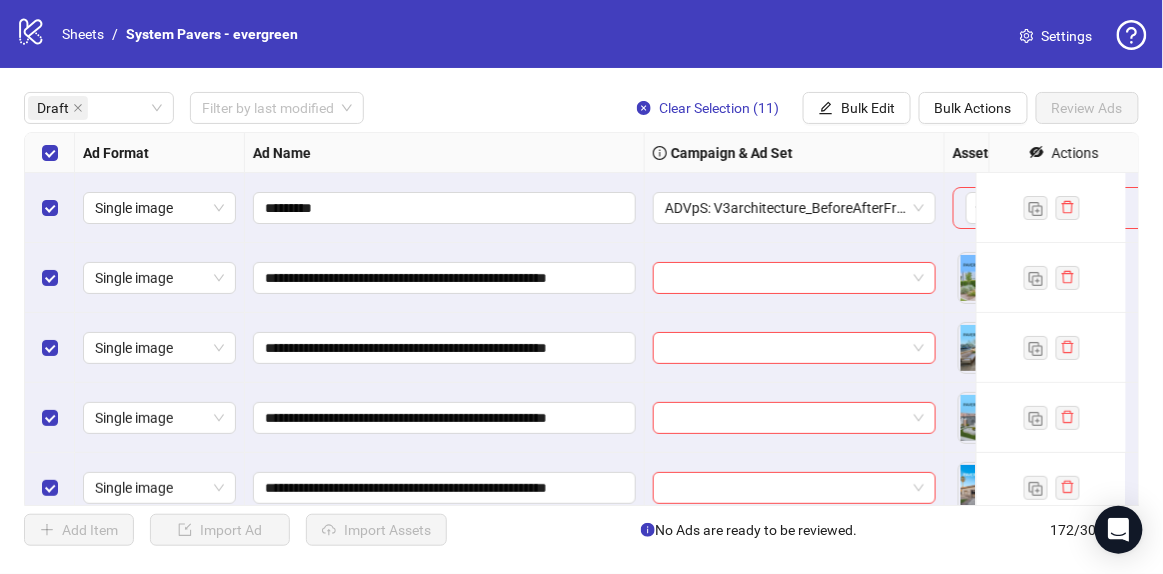 click at bounding box center (50, 153) 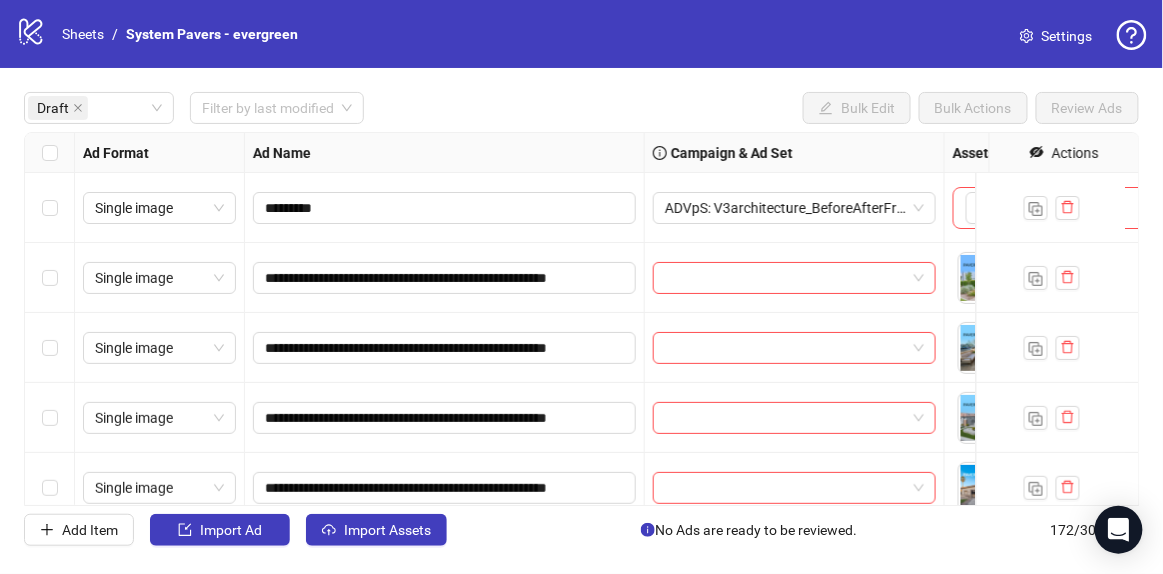 click at bounding box center [50, 153] 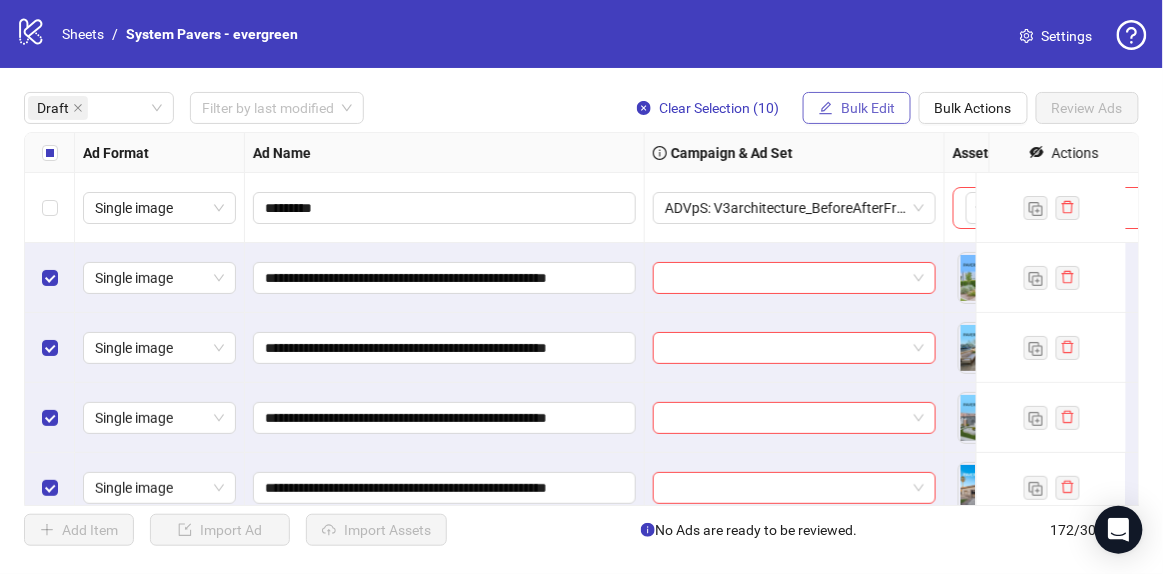 click on "Bulk Edit" at bounding box center (857, 108) 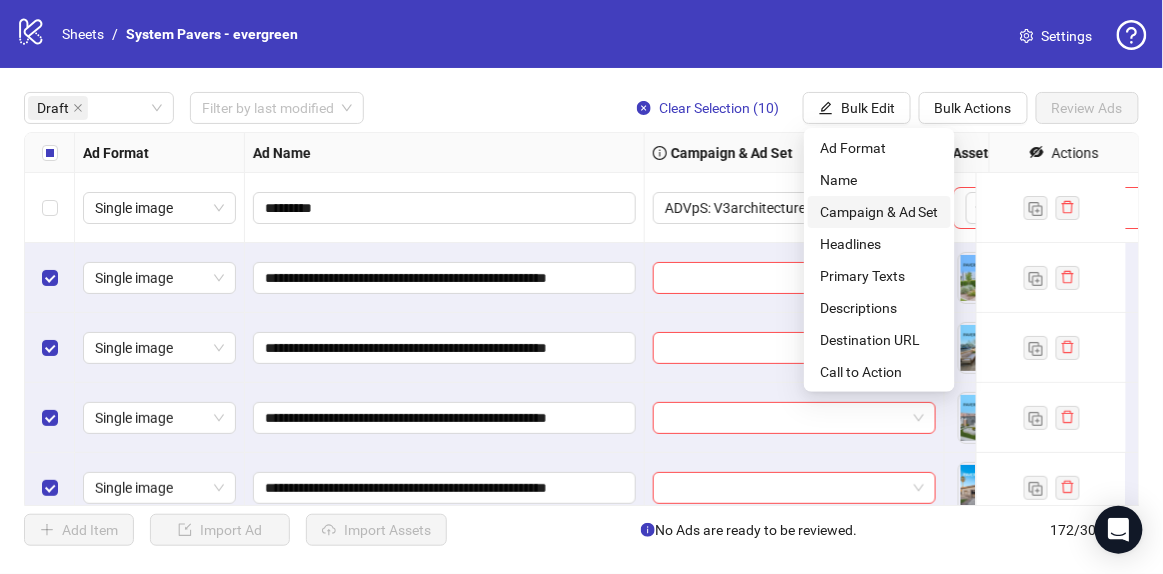 click on "Campaign & Ad Set" at bounding box center (879, 212) 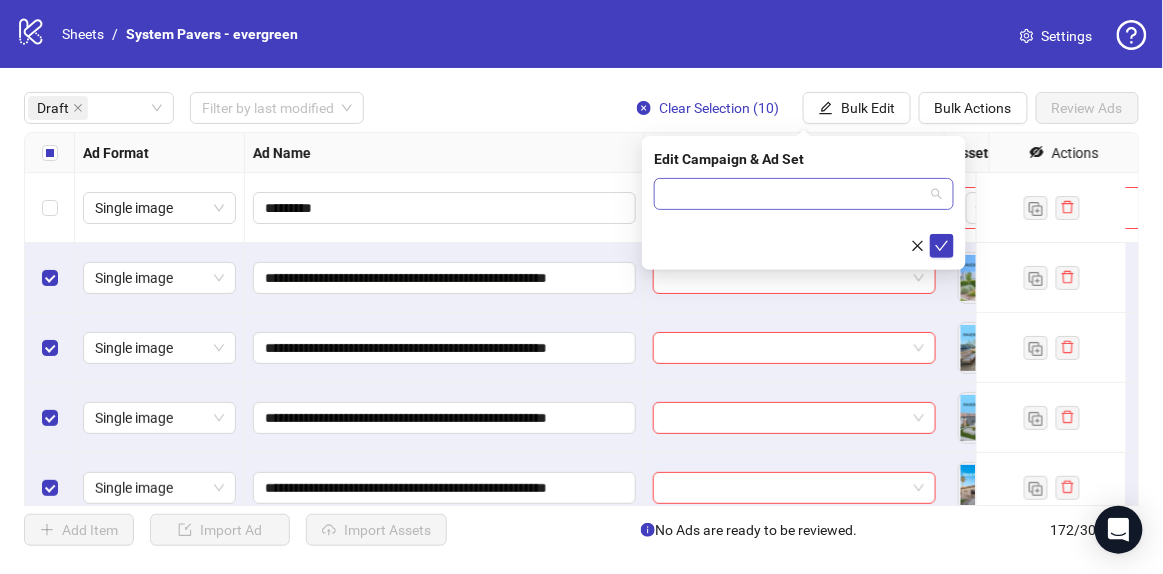 click at bounding box center [795, 194] 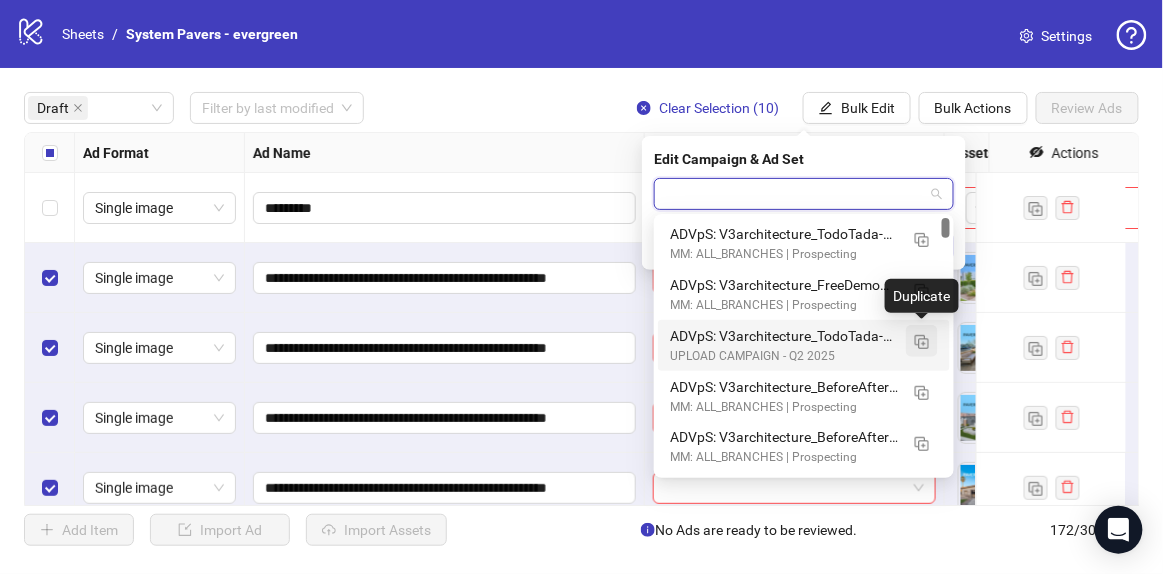 click at bounding box center (922, 342) 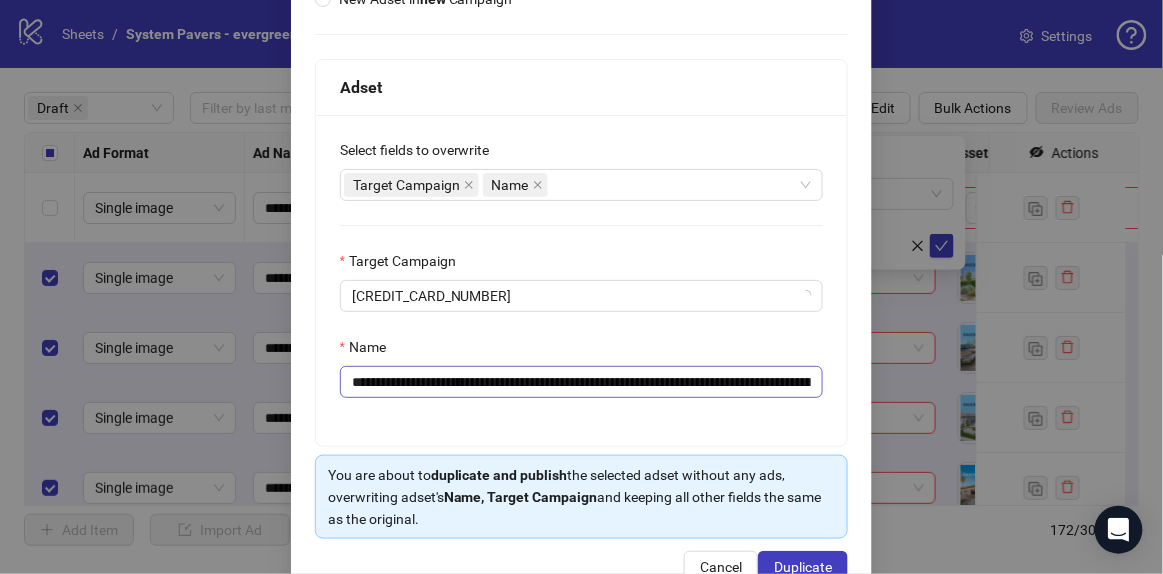 scroll, scrollTop: 272, scrollLeft: 0, axis: vertical 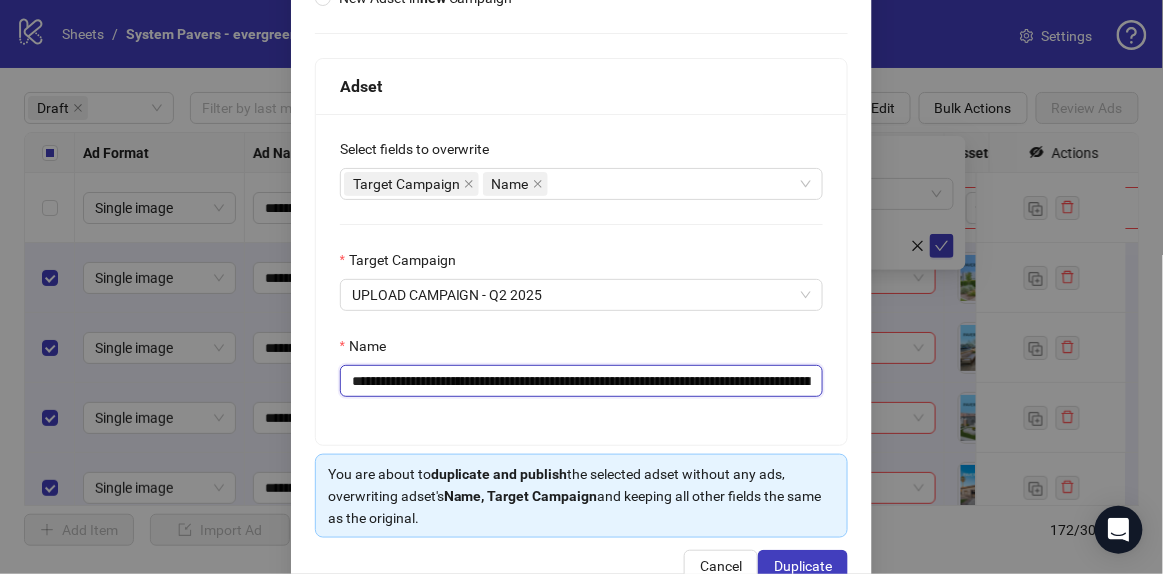 drag, startPoint x: 496, startPoint y: 377, endPoint x: 586, endPoint y: 382, distance: 90.13878 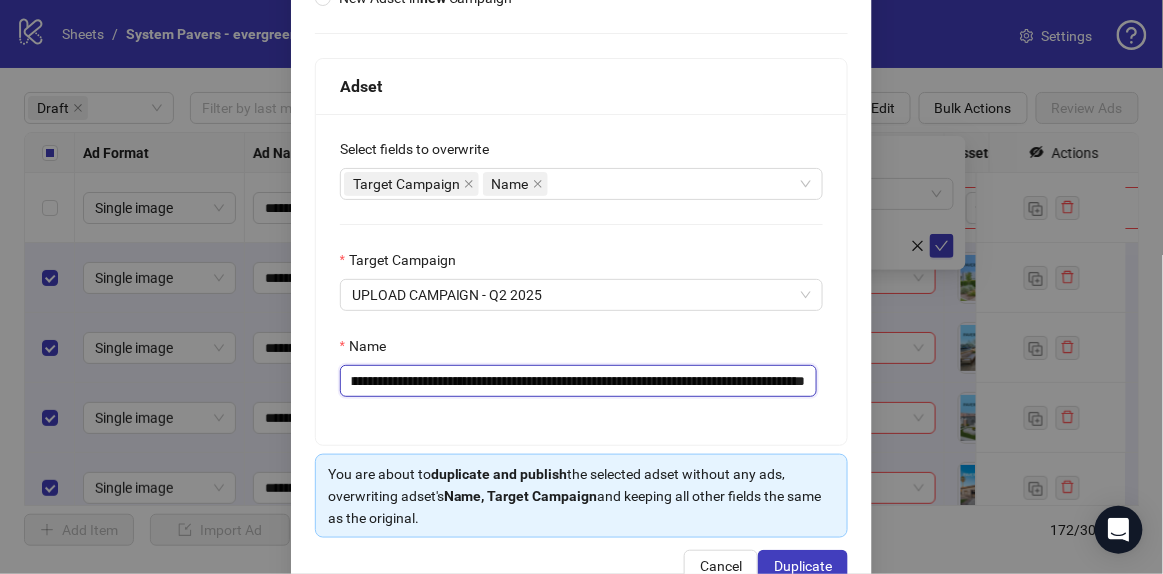 drag, startPoint x: 663, startPoint y: 379, endPoint x: 880, endPoint y: 384, distance: 217.0576 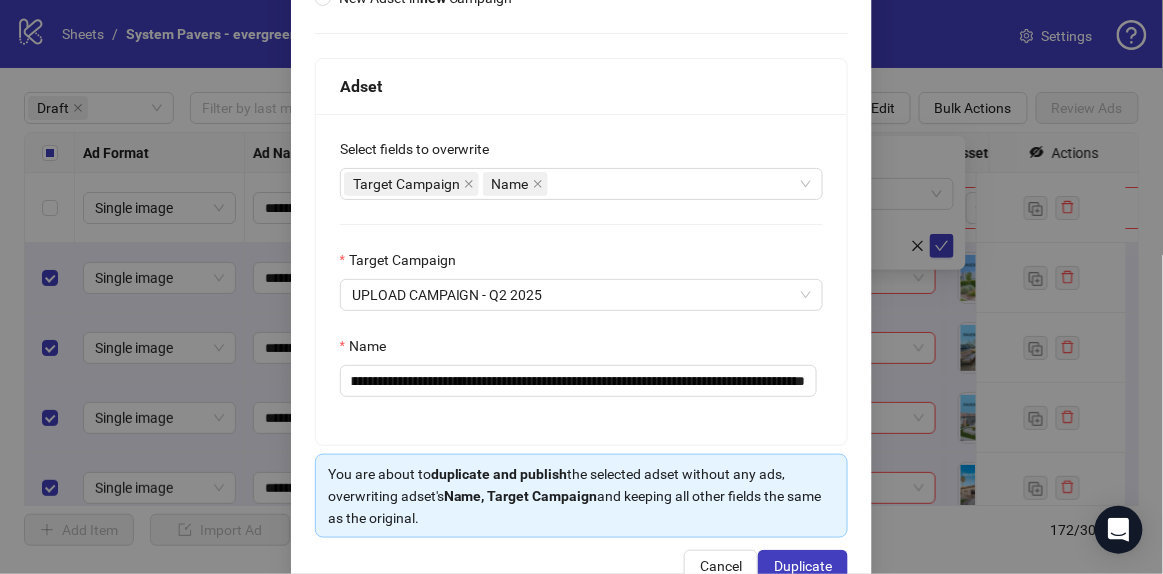 click on "Name" at bounding box center (582, 350) 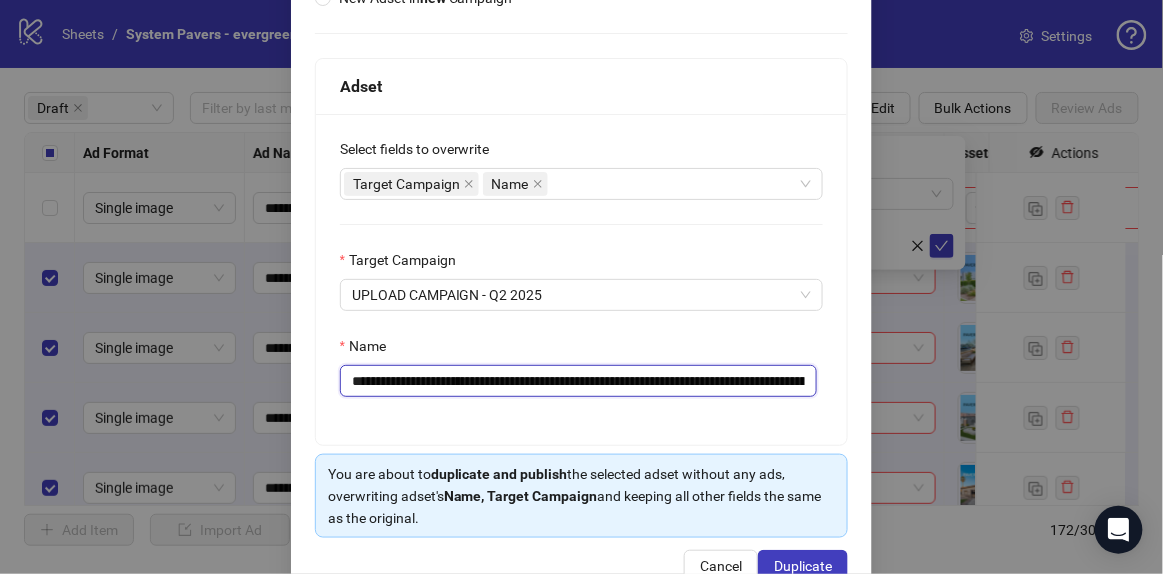 scroll, scrollTop: 0, scrollLeft: 247, axis: horizontal 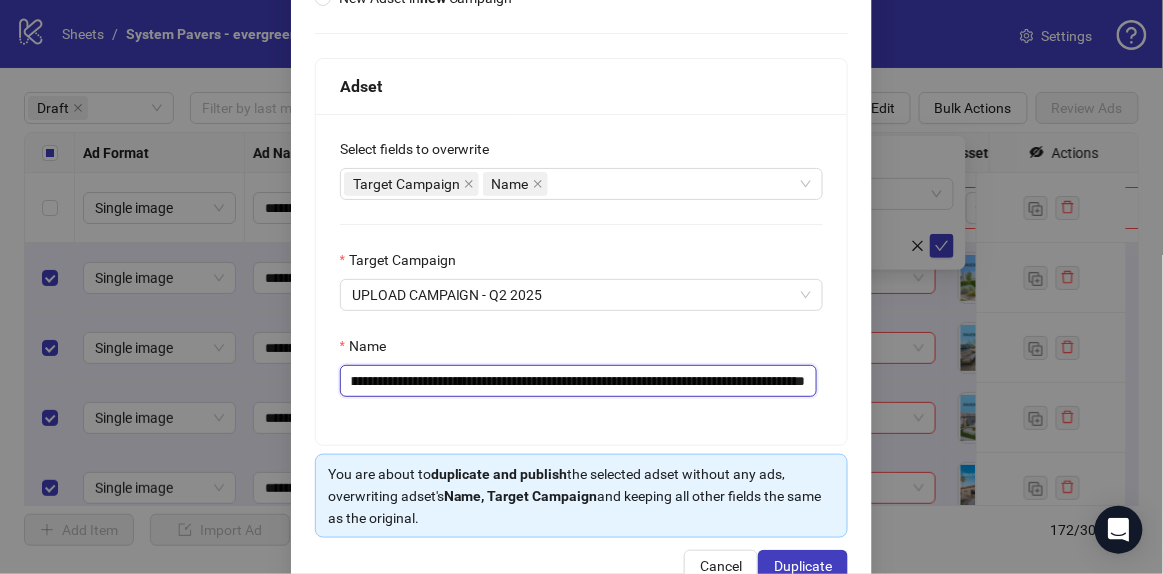 drag, startPoint x: 755, startPoint y: 380, endPoint x: 884, endPoint y: 375, distance: 129.09686 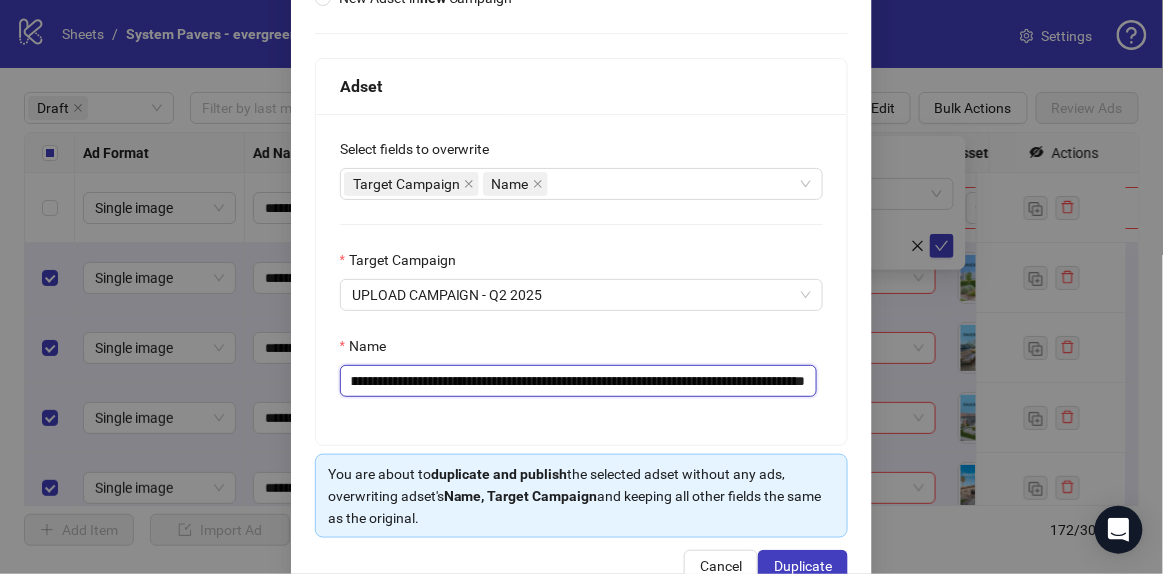 scroll, scrollTop: 0, scrollLeft: 0, axis: both 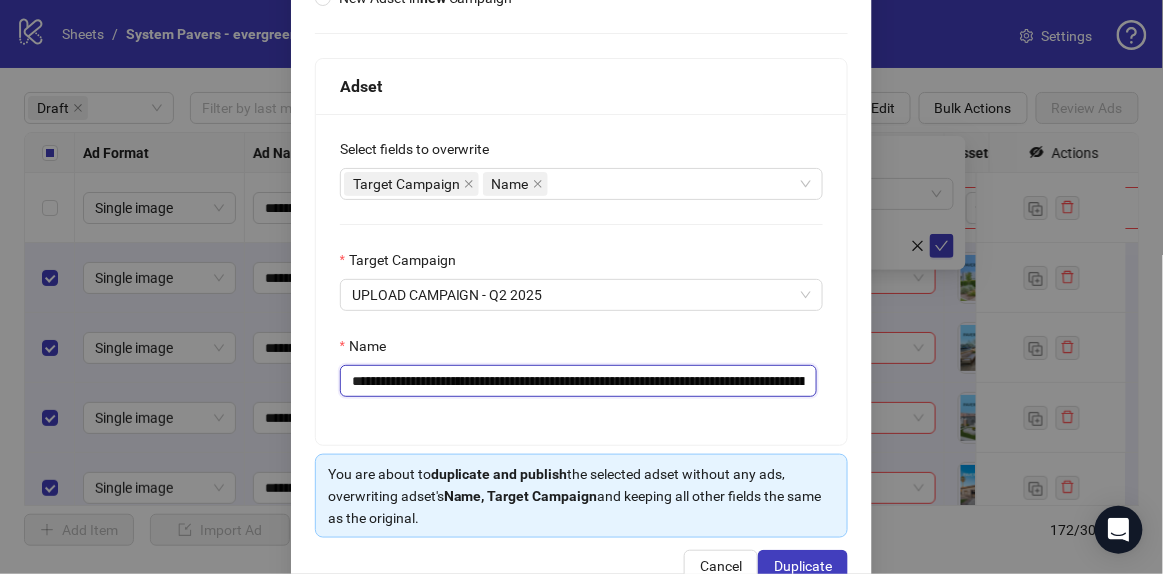 drag, startPoint x: 526, startPoint y: 380, endPoint x: 296, endPoint y: 360, distance: 230.86794 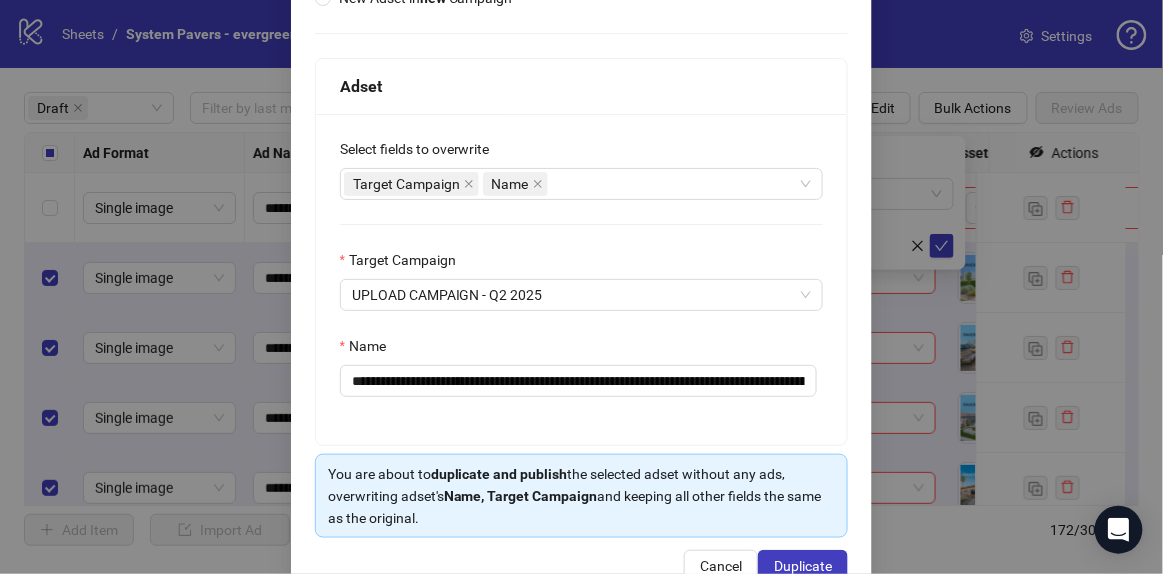 click on "Name" at bounding box center [582, 350] 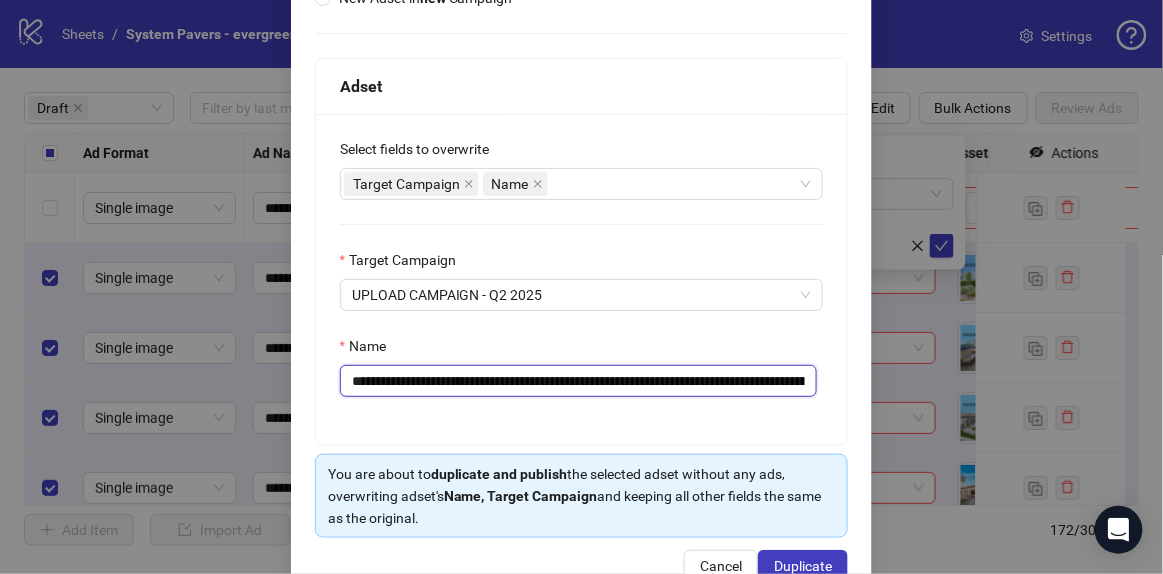 click on "**********" at bounding box center (579, 380) 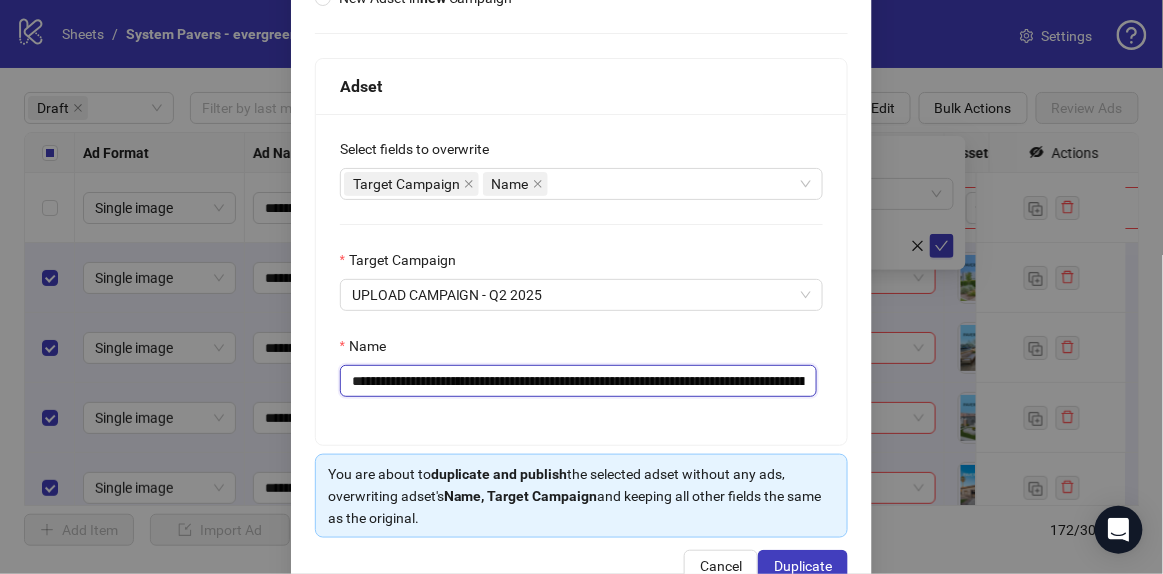 drag, startPoint x: 498, startPoint y: 382, endPoint x: 589, endPoint y: 384, distance: 91.02197 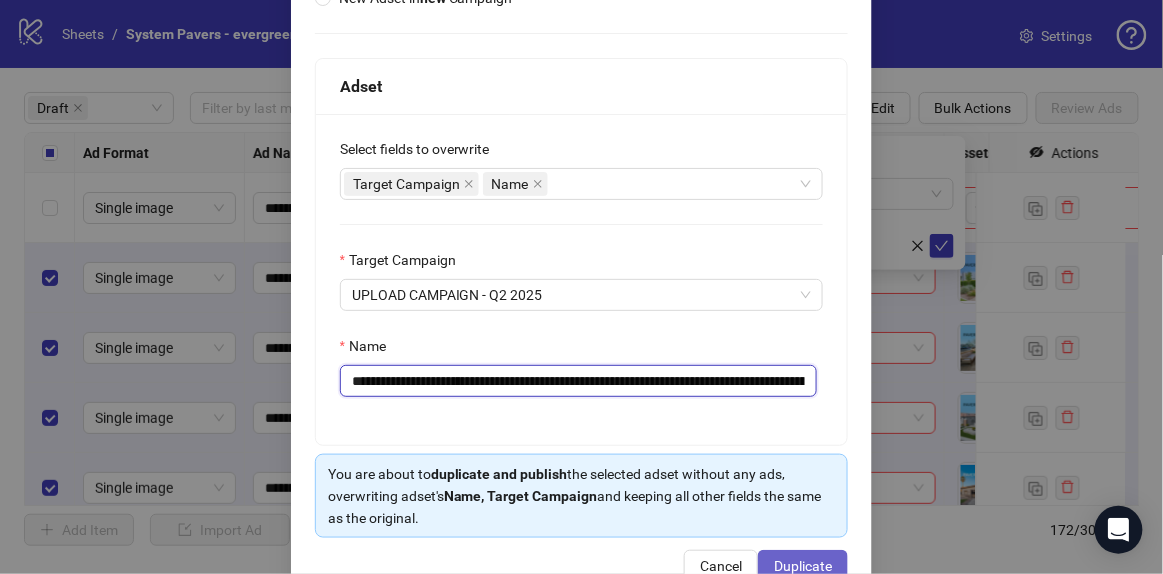 type on "**********" 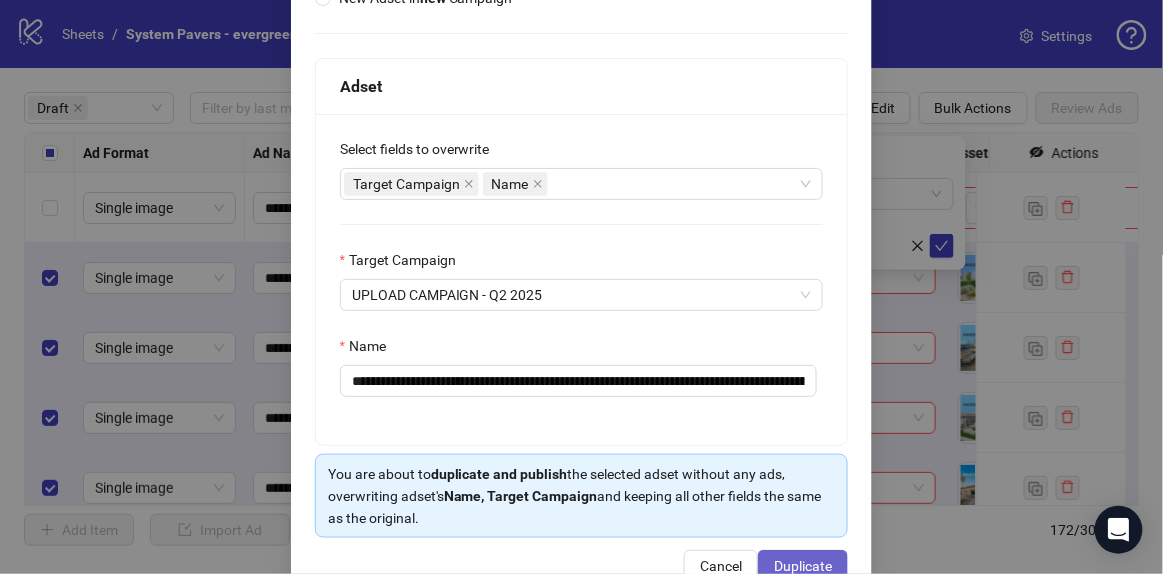 click on "Duplicate" at bounding box center [803, 566] 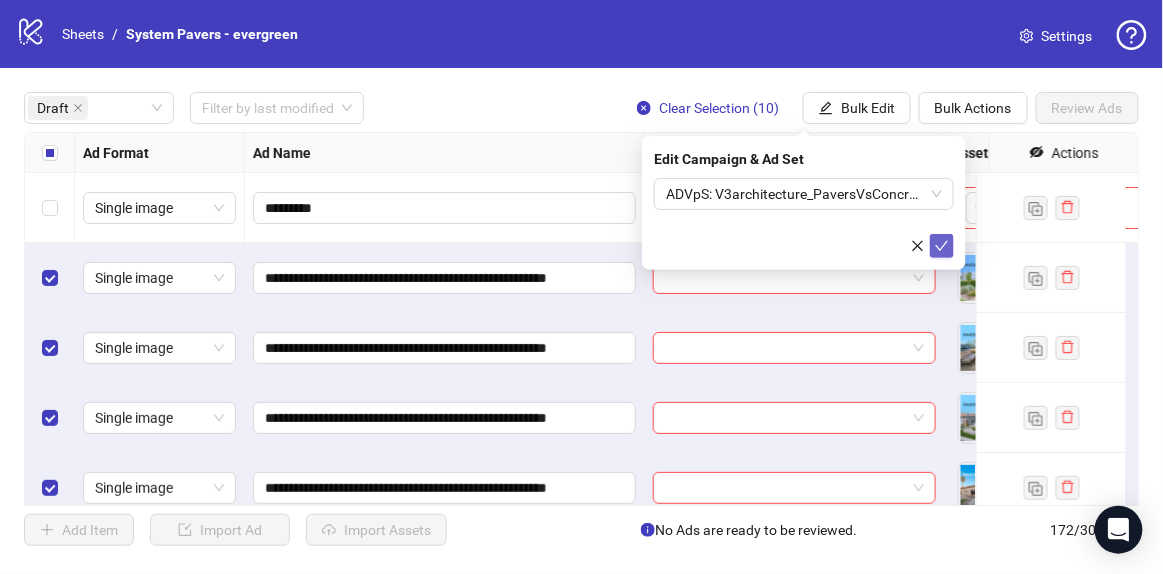 click at bounding box center (942, 246) 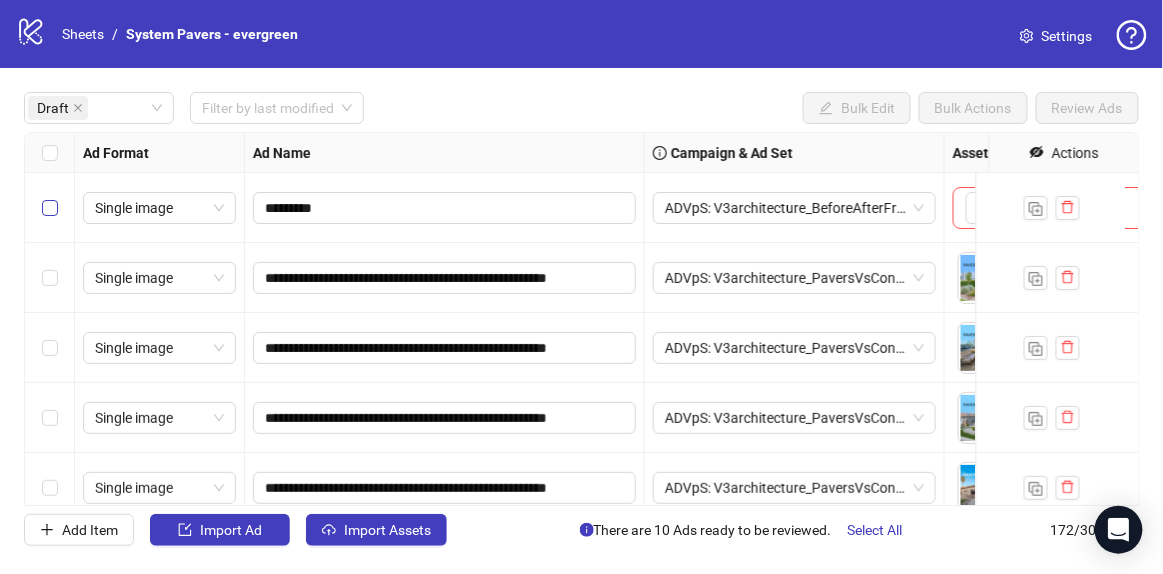 click at bounding box center (50, 208) 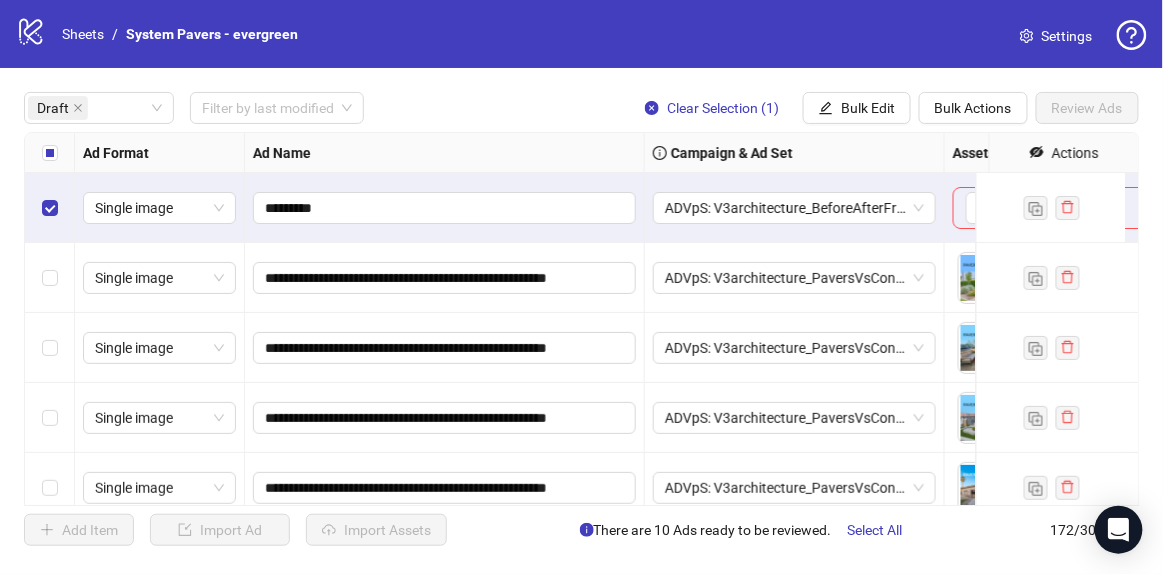 click at bounding box center (50, 153) 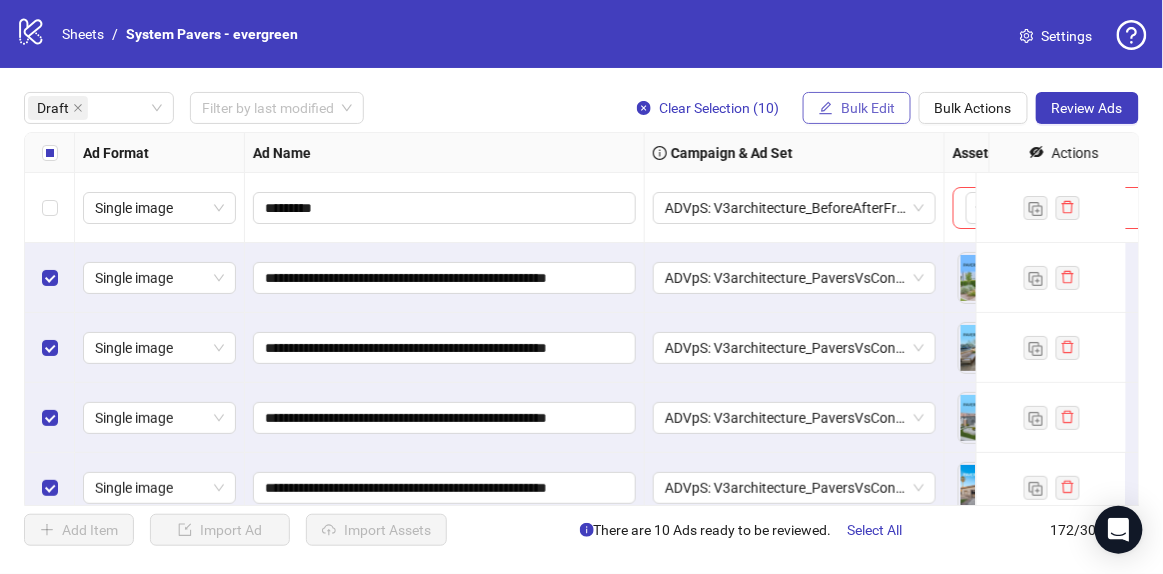 click on "Bulk Edit" at bounding box center (868, 108) 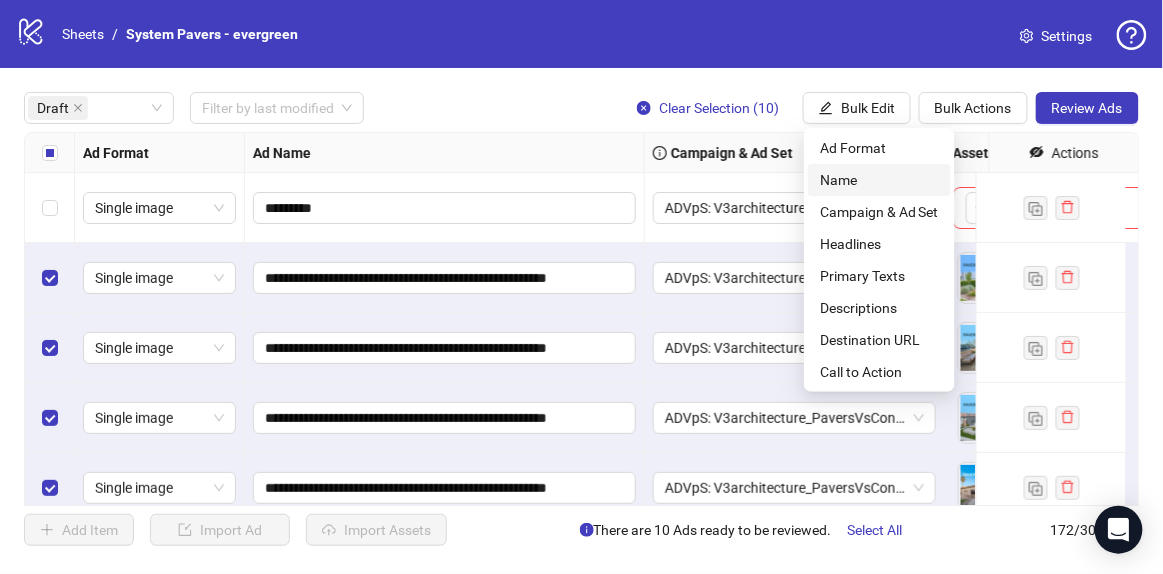 click on "Name" at bounding box center (879, 180) 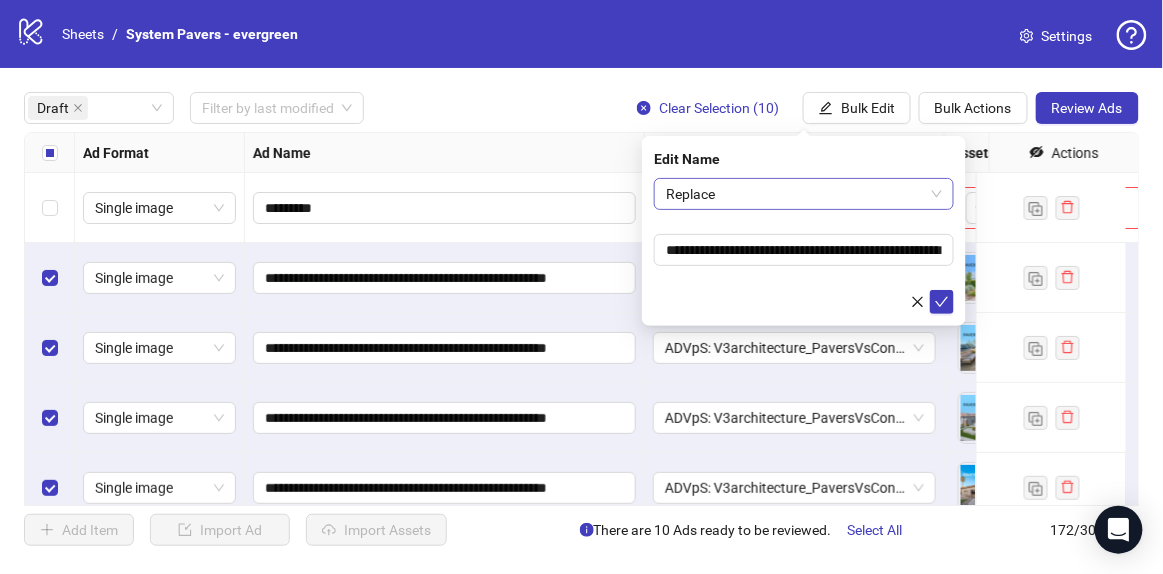 click on "Replace" at bounding box center [804, 194] 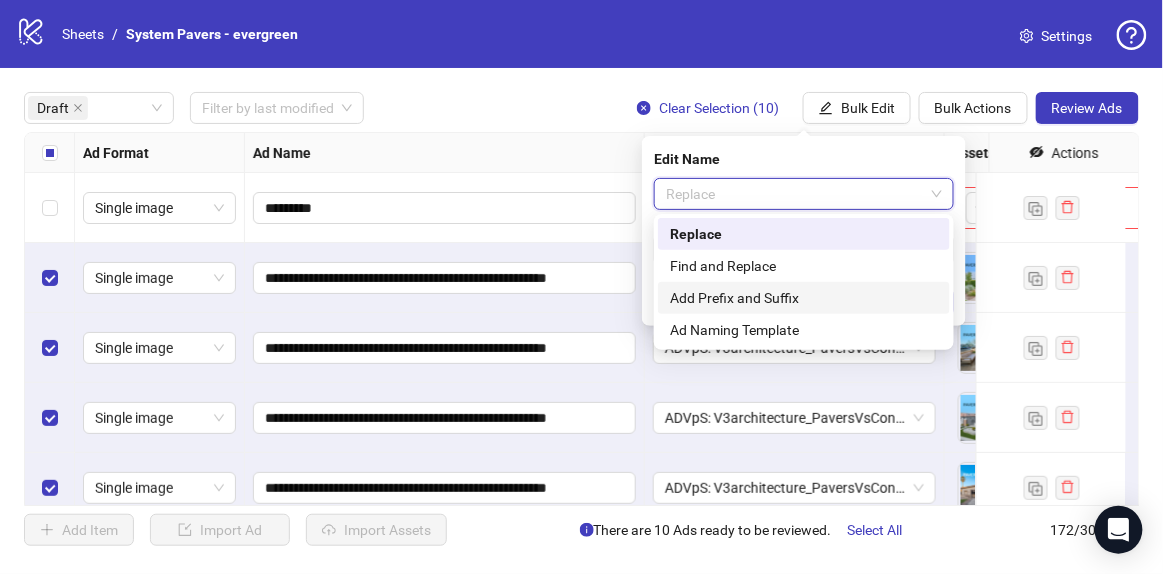 click on "Add Prefix and Suffix" at bounding box center [804, 298] 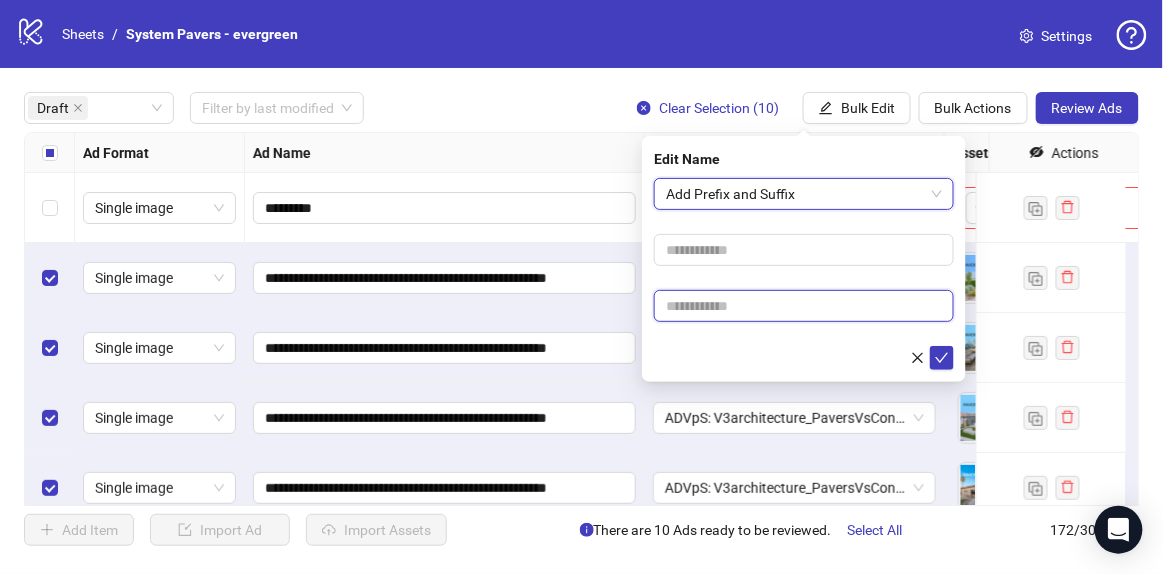 click at bounding box center [804, 306] 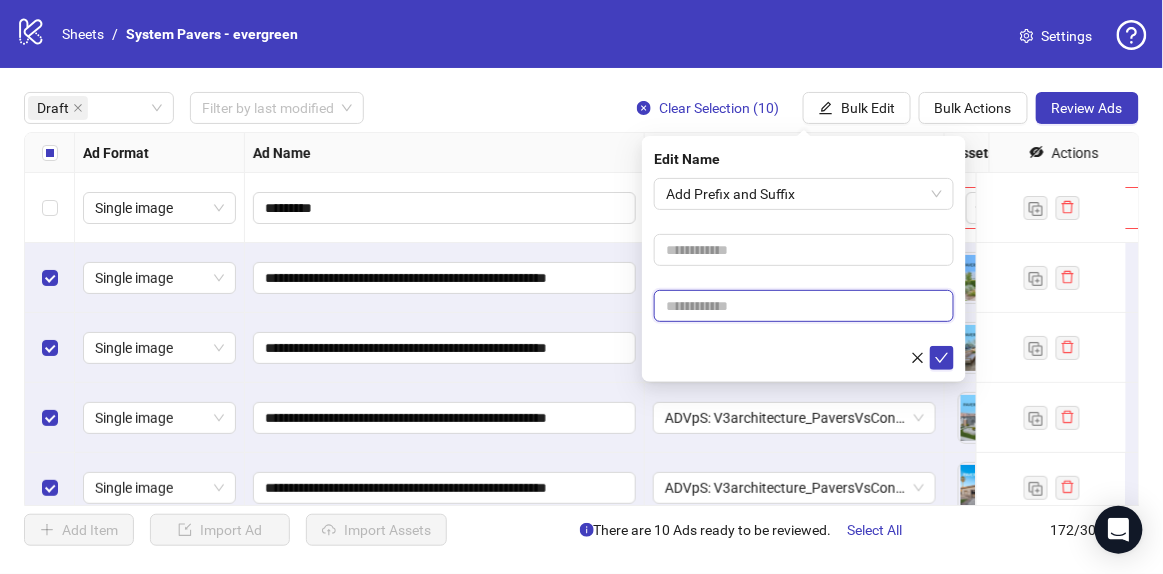 paste on "**********" 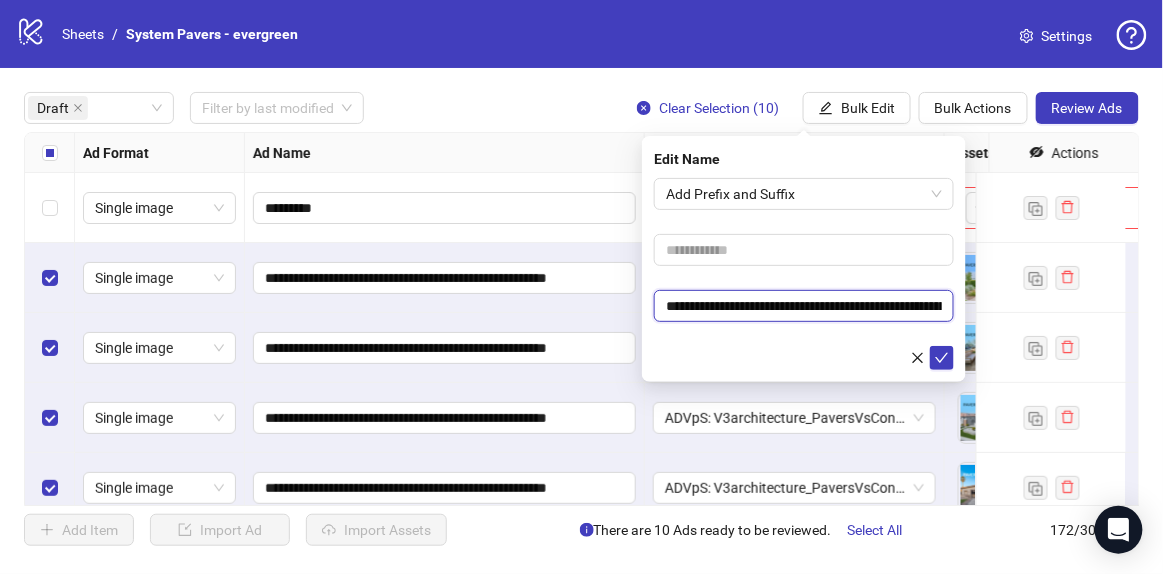 scroll, scrollTop: 0, scrollLeft: 449, axis: horizontal 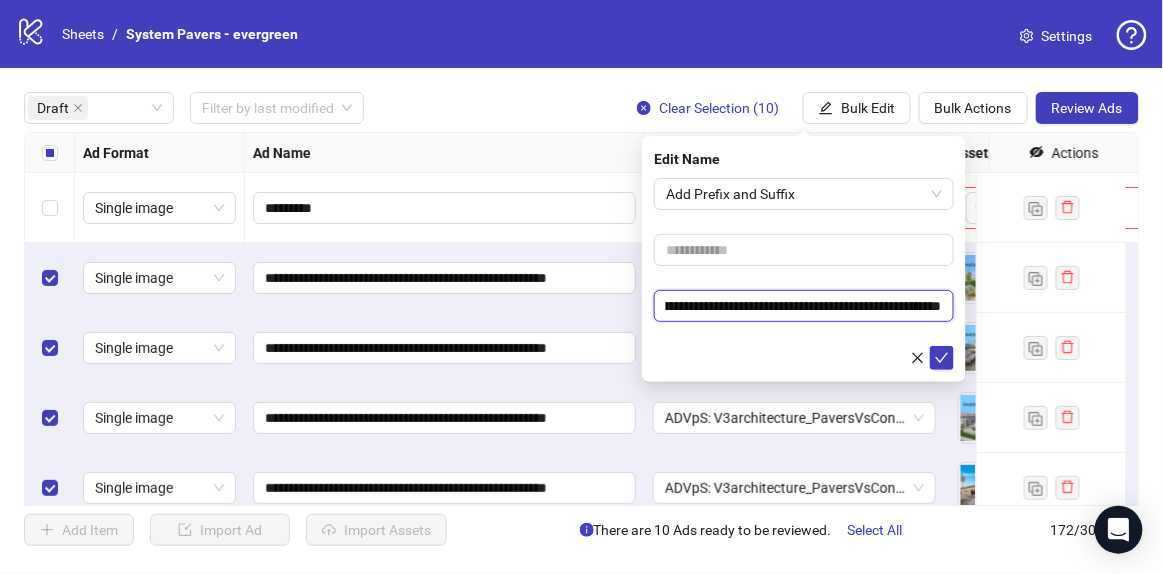 drag, startPoint x: 788, startPoint y: 305, endPoint x: 1078, endPoint y: 316, distance: 290.20856 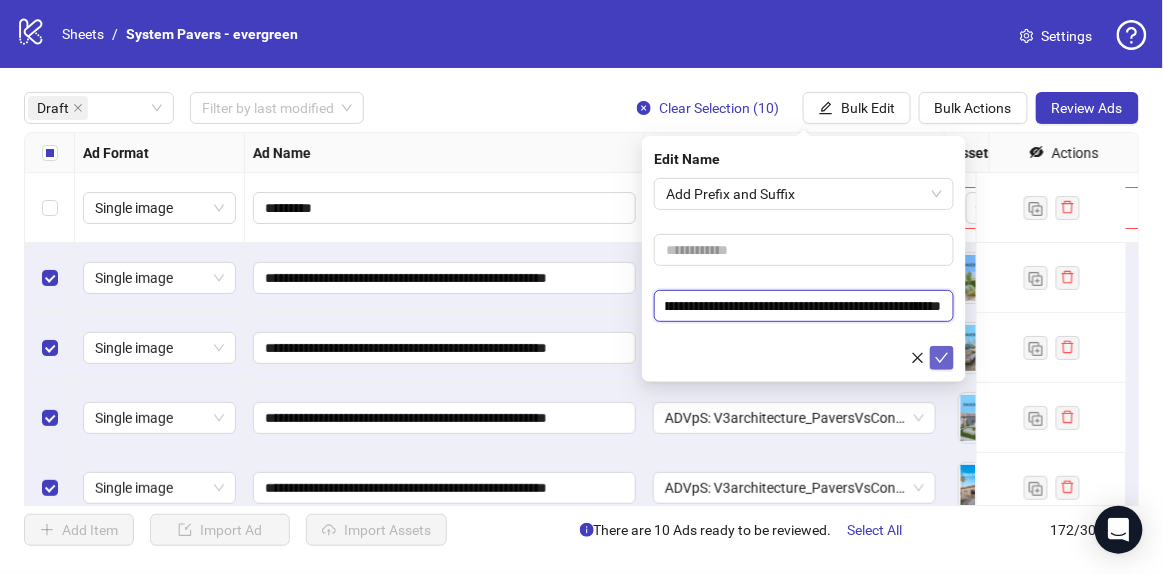 type on "**********" 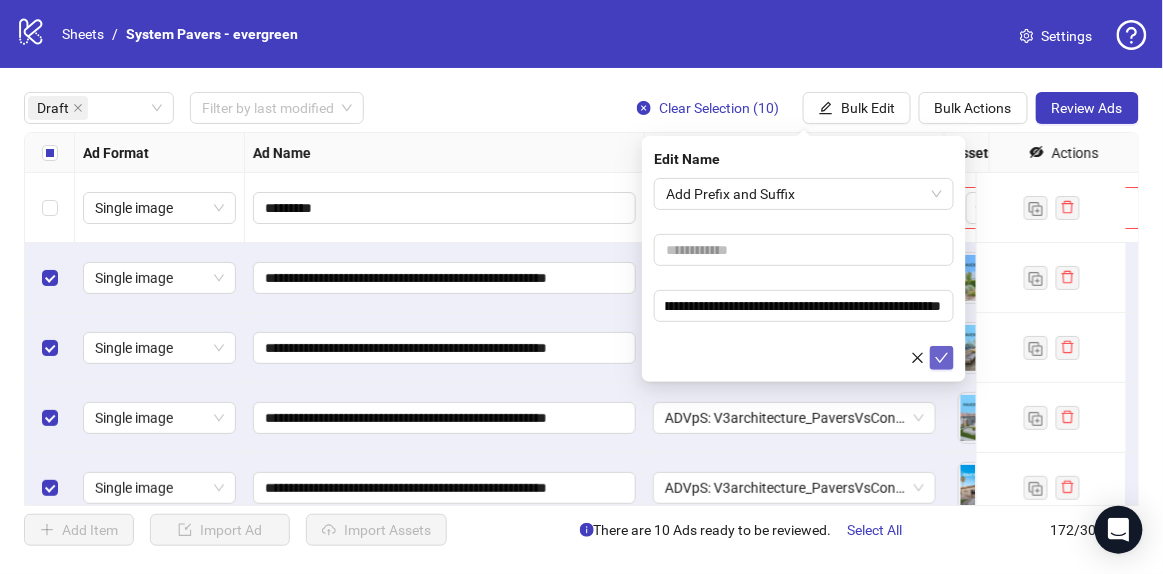 click at bounding box center [942, 358] 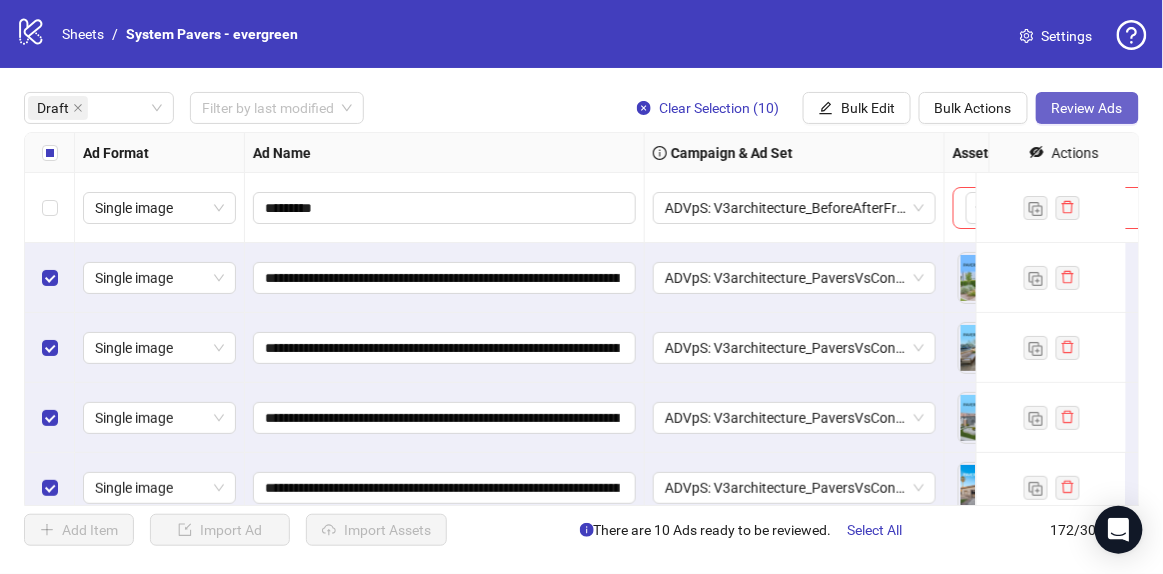 click on "Review Ads" at bounding box center [1087, 108] 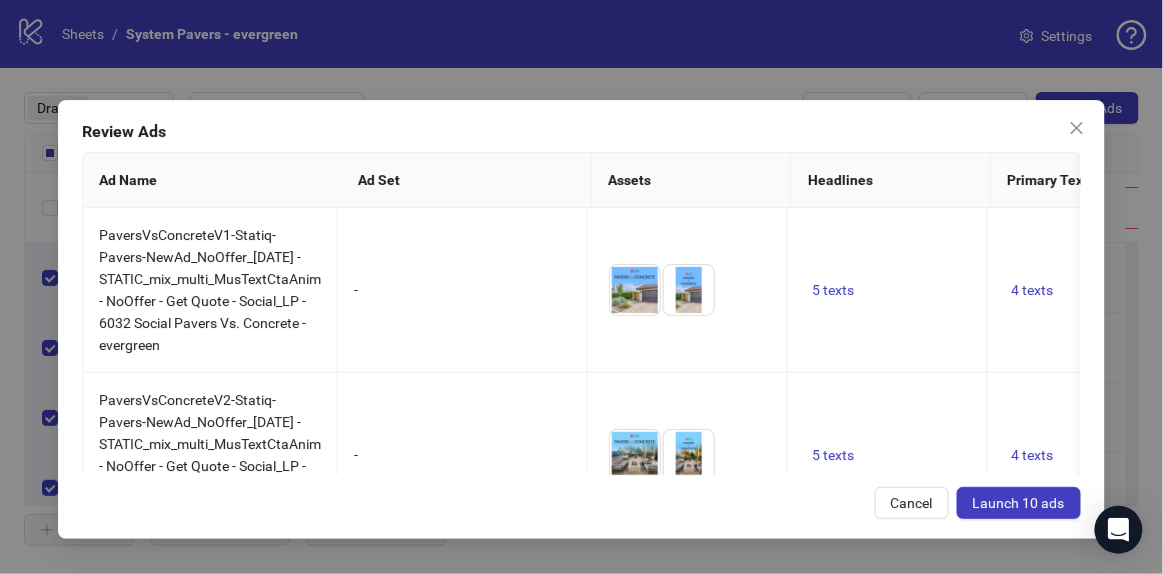 click on "Review Ads Ad Name Ad Set Assets Headlines Primary Texts Descriptions Destination URL Display URL Call to Action Facebook Page Product Set ID Leadgen Form Instagram User Status Pixel URL Parameters                                 PaversVsConcreteV1-Statiq-Pavers-NewAd_NoOffer_2025-6-26 - STATIC_mix_multi_MusTextCtaAnim - NoOffer - Get Quote - Social_LP - 6032 Social Pavers Vs. Concrete - evergreen -
To pick up a draggable item, press the space bar.
While dragging, use the arrow keys to move the item.
Press space again to drop the item in its new position, or press escape to cancel.
5 texts 4 texts 1 texts https://systempavers.com/promotions/socialmedia?lsid=6032 Get quote System Pavers - systempavers PAUSED Default Pixel utm_source=Facebook&utm_medium=cpc&utm_campaign={{campaign.name}}&utm_content={{ad.name}}&AdSetName={{adset.name}}&Placement={{placement}} - 5 texts 4 texts 1 texts https://systempavers.com/promotions/socialmedia?lsid=6032 Get quote System Pavers - systempavers" at bounding box center [581, 287] 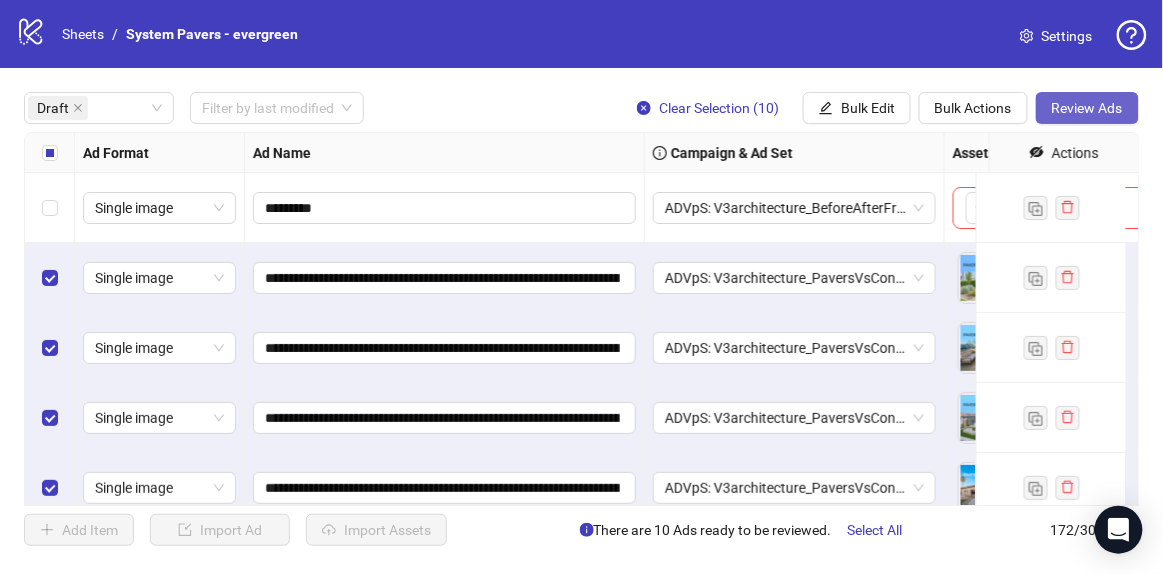 click on "Review Ads" at bounding box center [1087, 108] 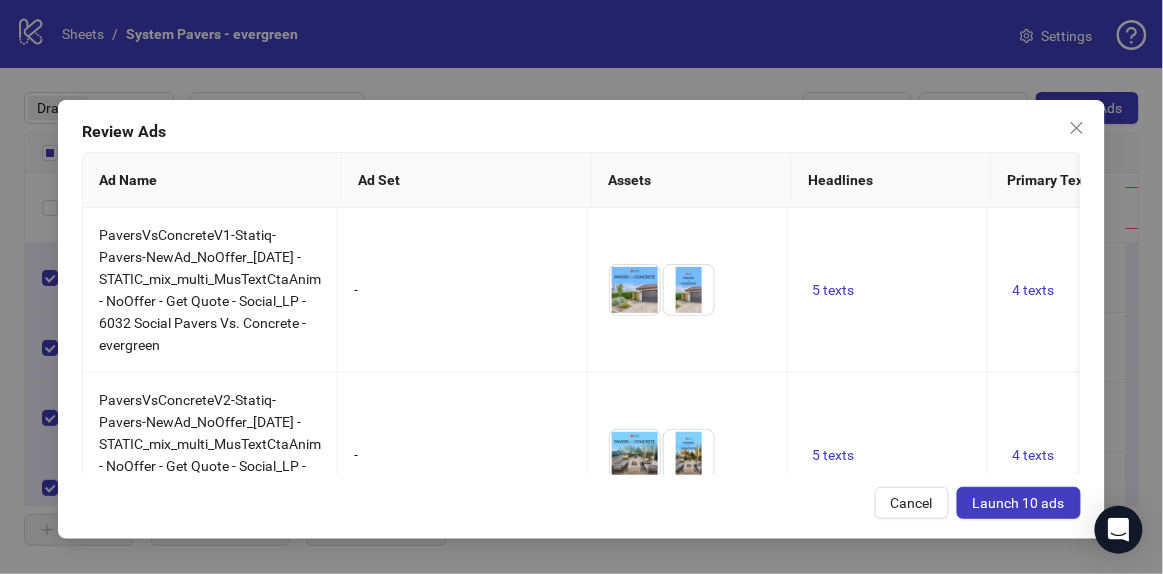 scroll, scrollTop: 0, scrollLeft: 280, axis: horizontal 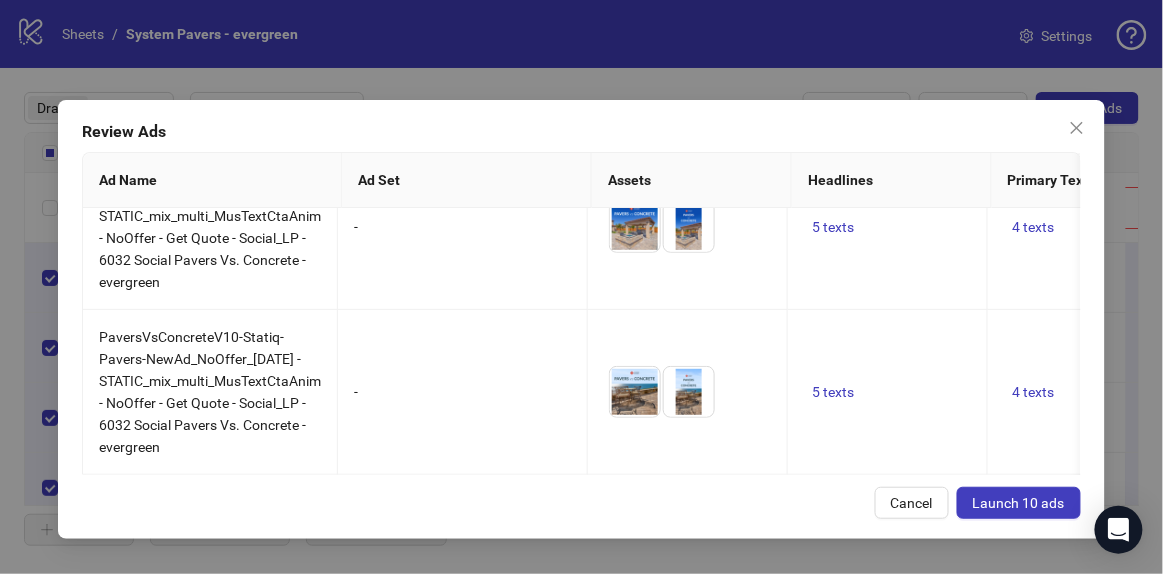click on "Launch 10 ads" at bounding box center (1019, 503) 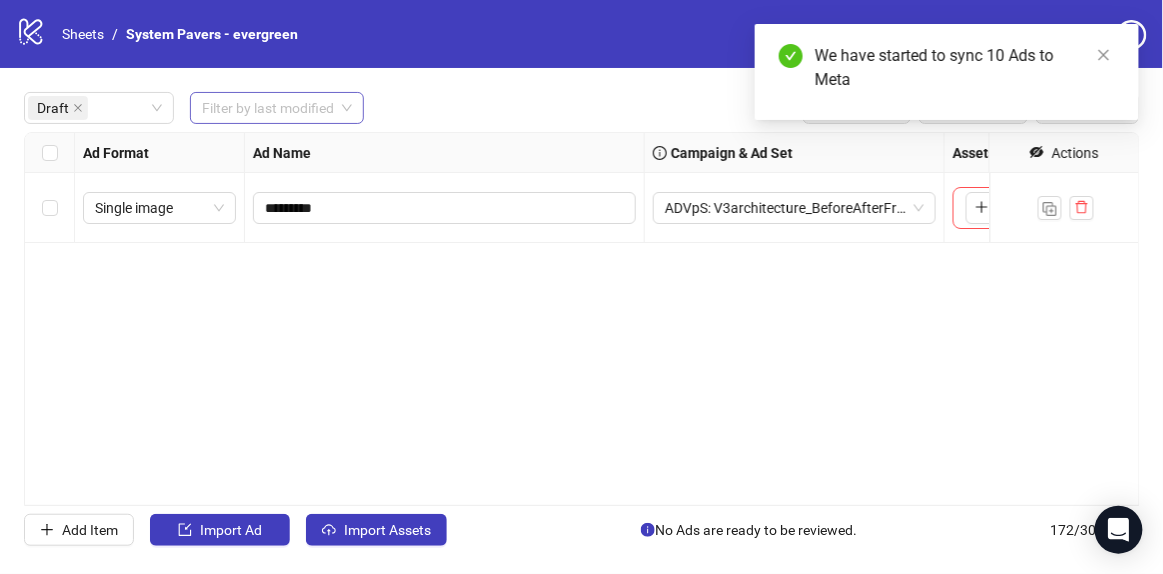 click at bounding box center (268, 108) 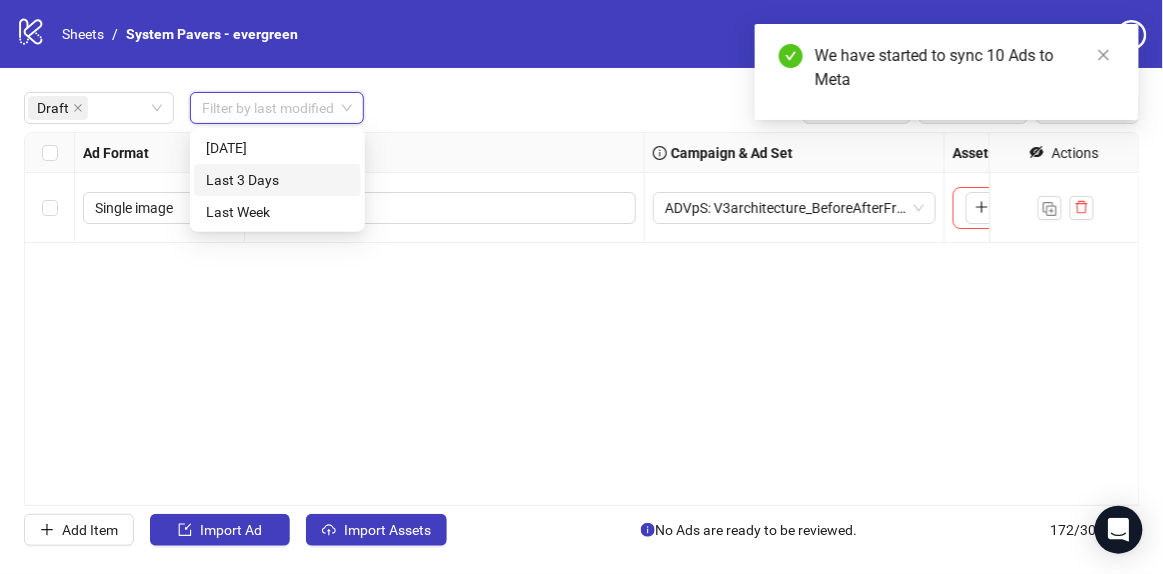 click on "Today" at bounding box center (277, 148) 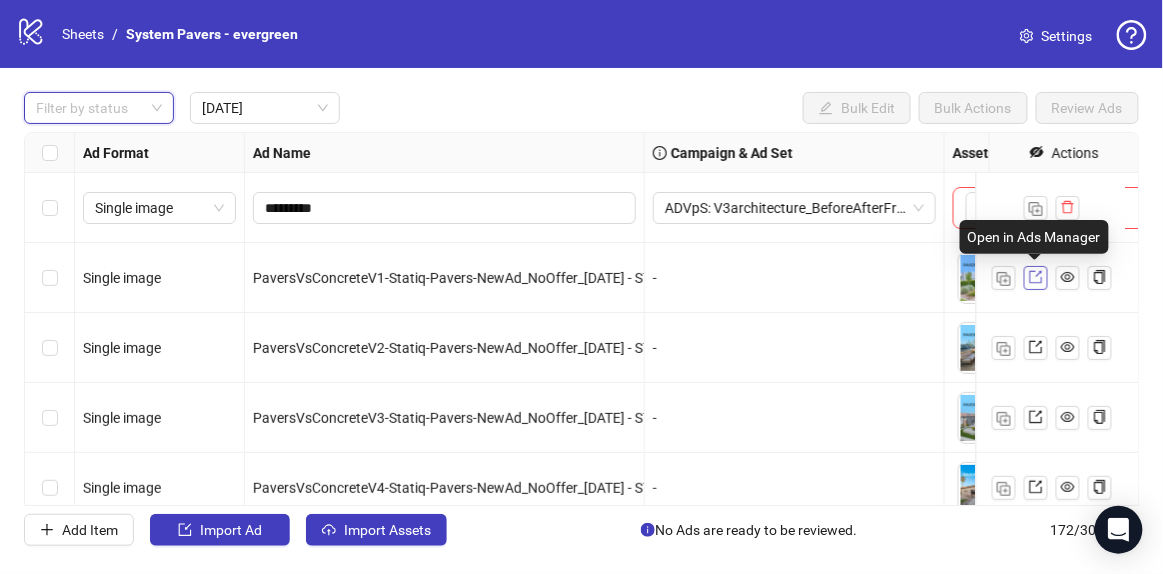 click 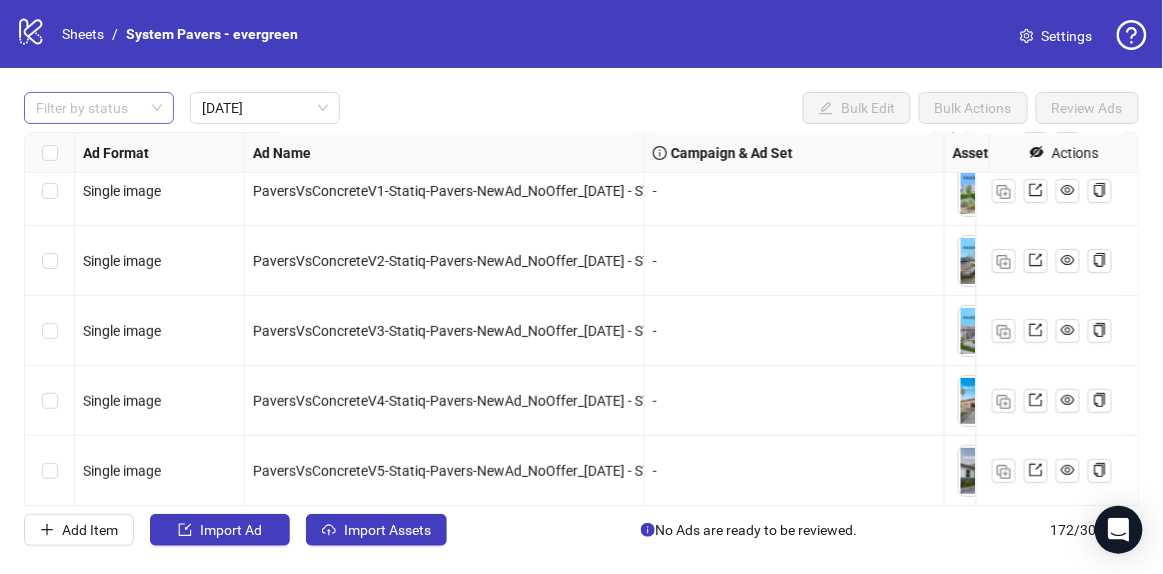 scroll, scrollTop: 0, scrollLeft: 0, axis: both 